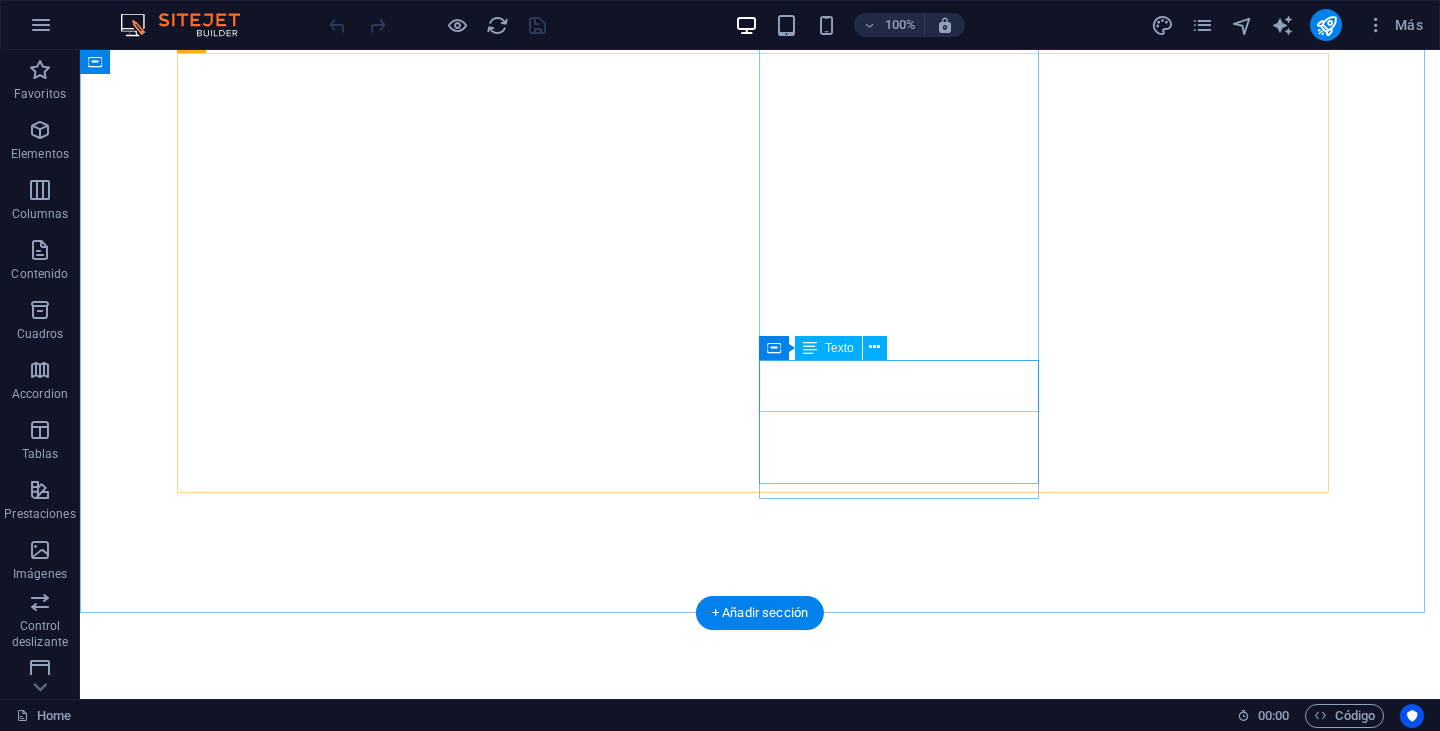 scroll, scrollTop: 0, scrollLeft: 0, axis: both 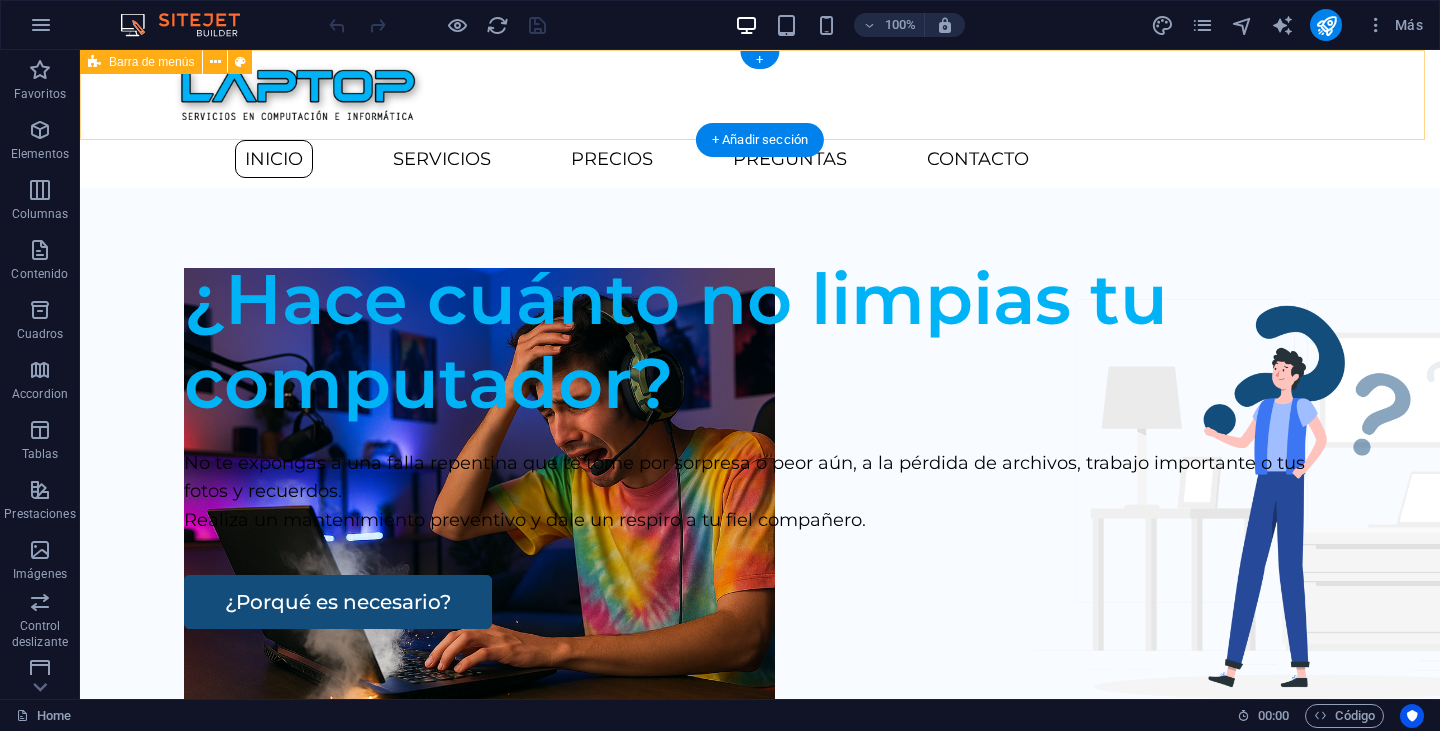 click on "Inicio Servicios Precios Preguntas Contacto" at bounding box center [760, 119] 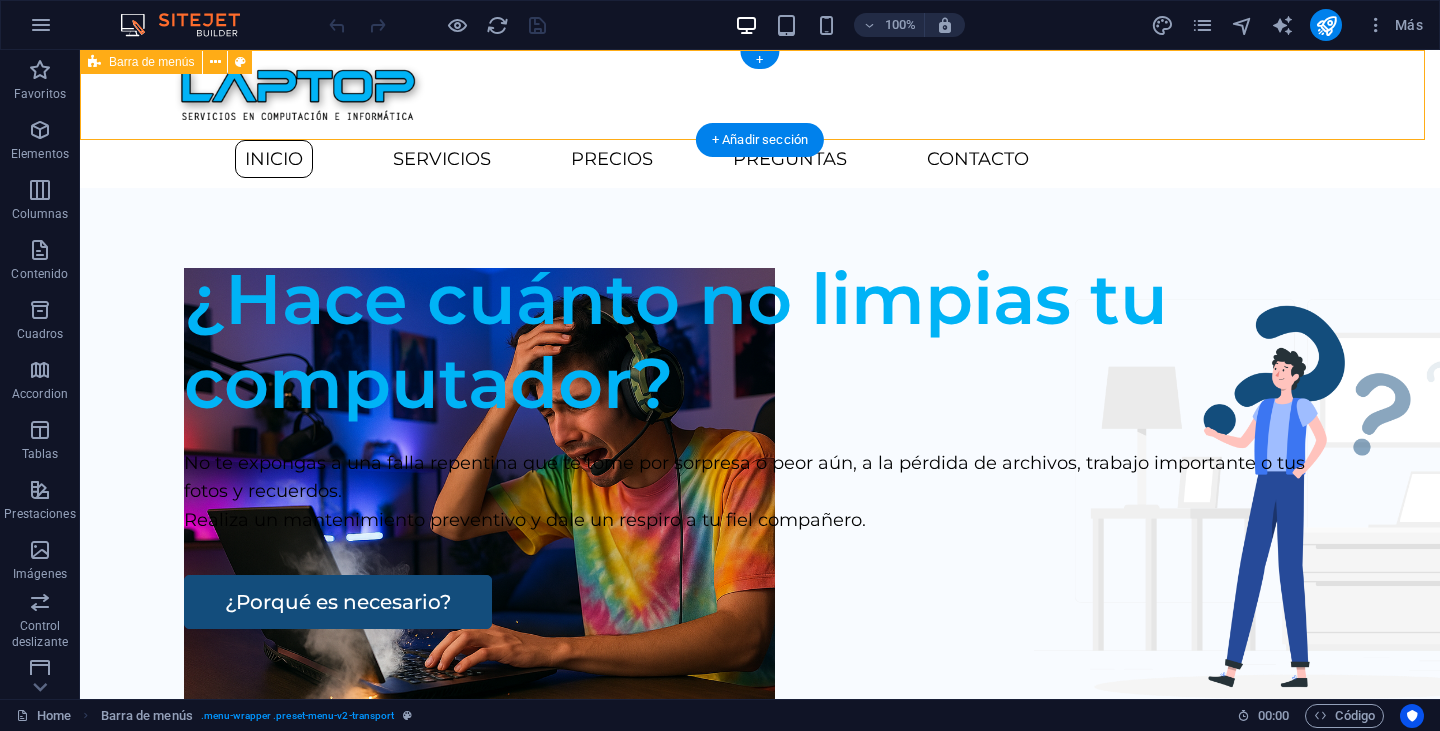 click on "Inicio Servicios Precios Preguntas Contacto" at bounding box center (760, 119) 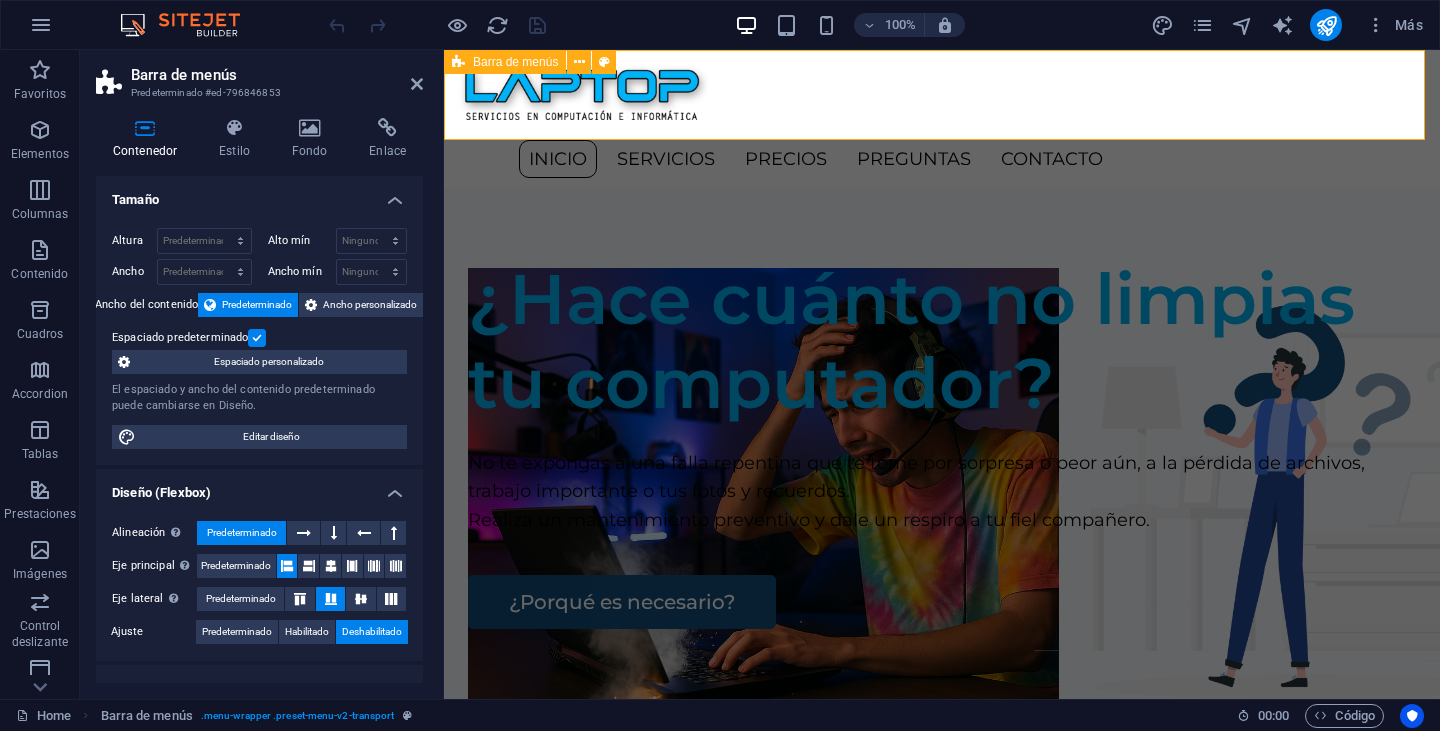 click on "Inicio Servicios Precios Preguntas Contacto" at bounding box center [942, 119] 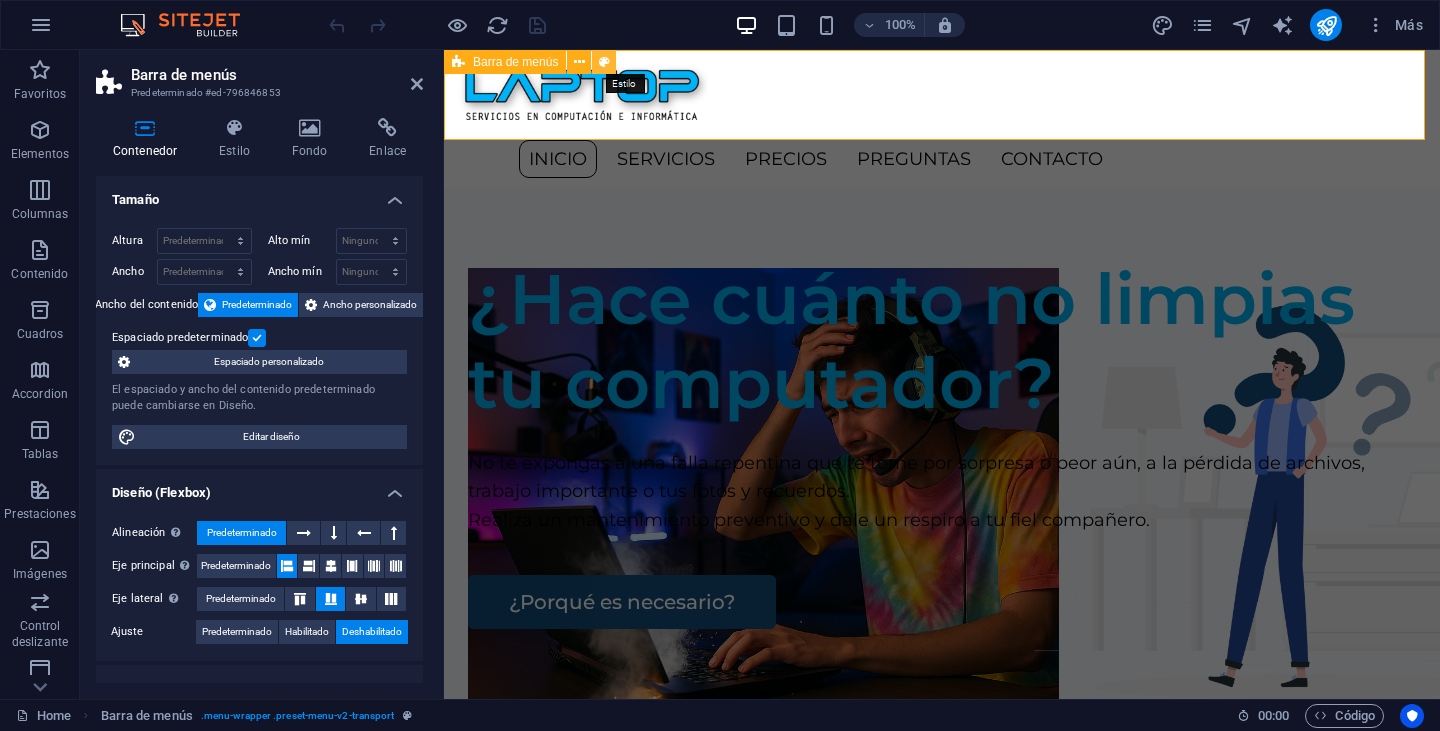 click at bounding box center [604, 62] 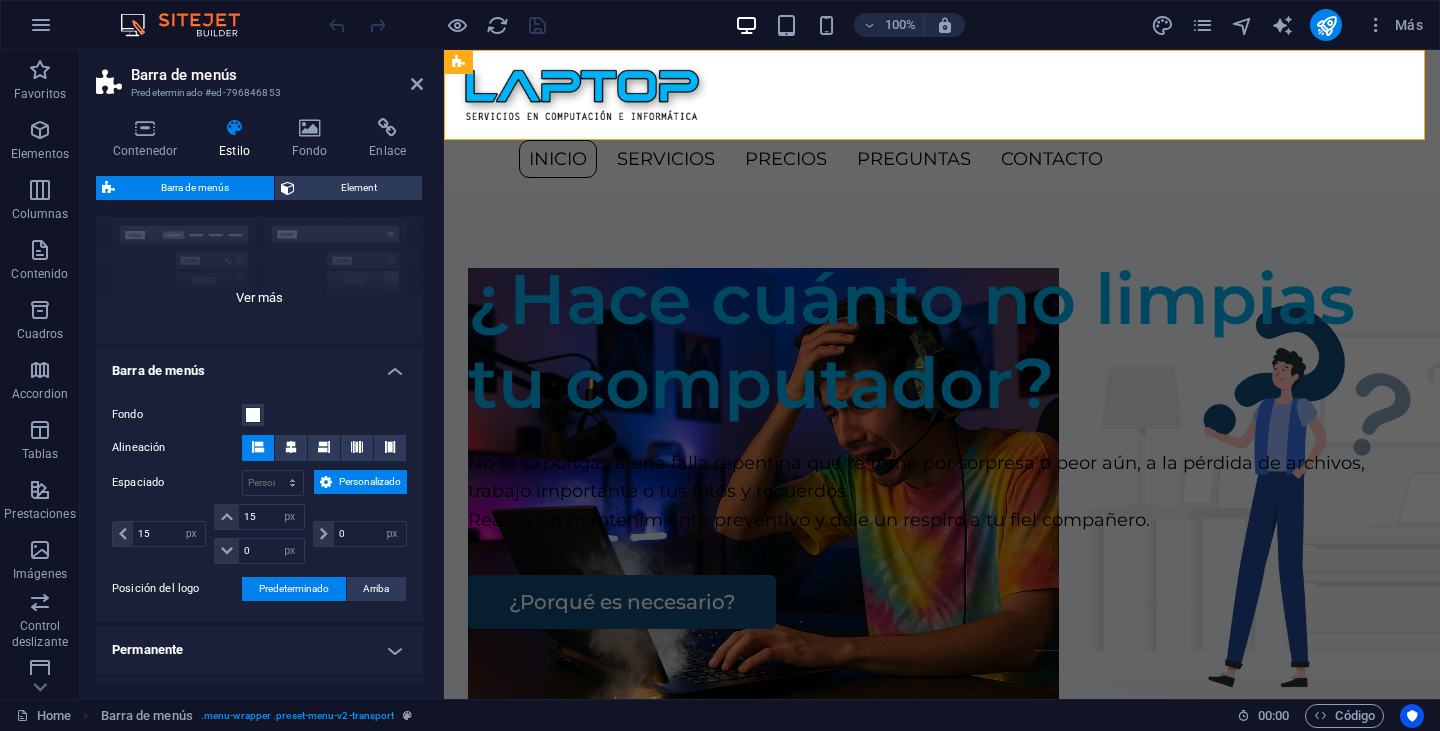 scroll, scrollTop: 0, scrollLeft: 0, axis: both 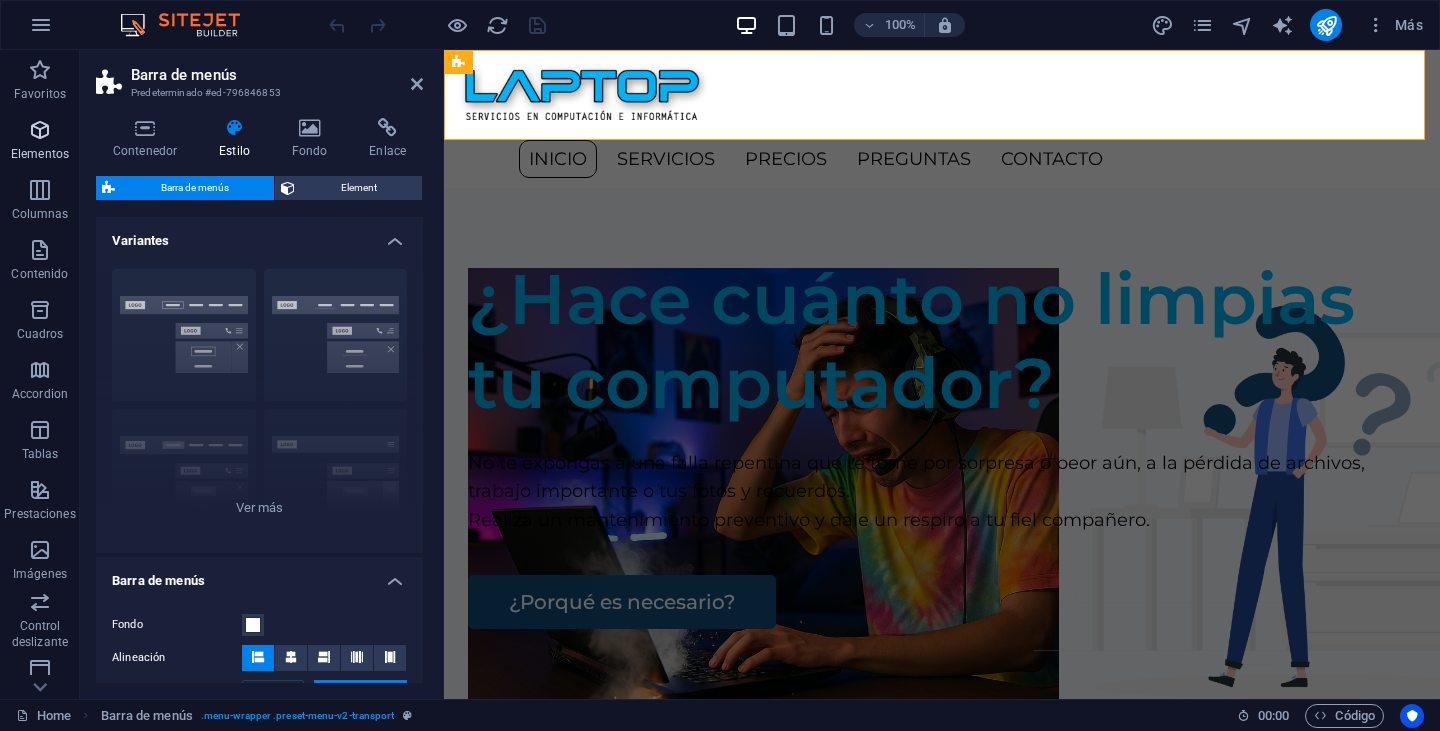click at bounding box center (40, 130) 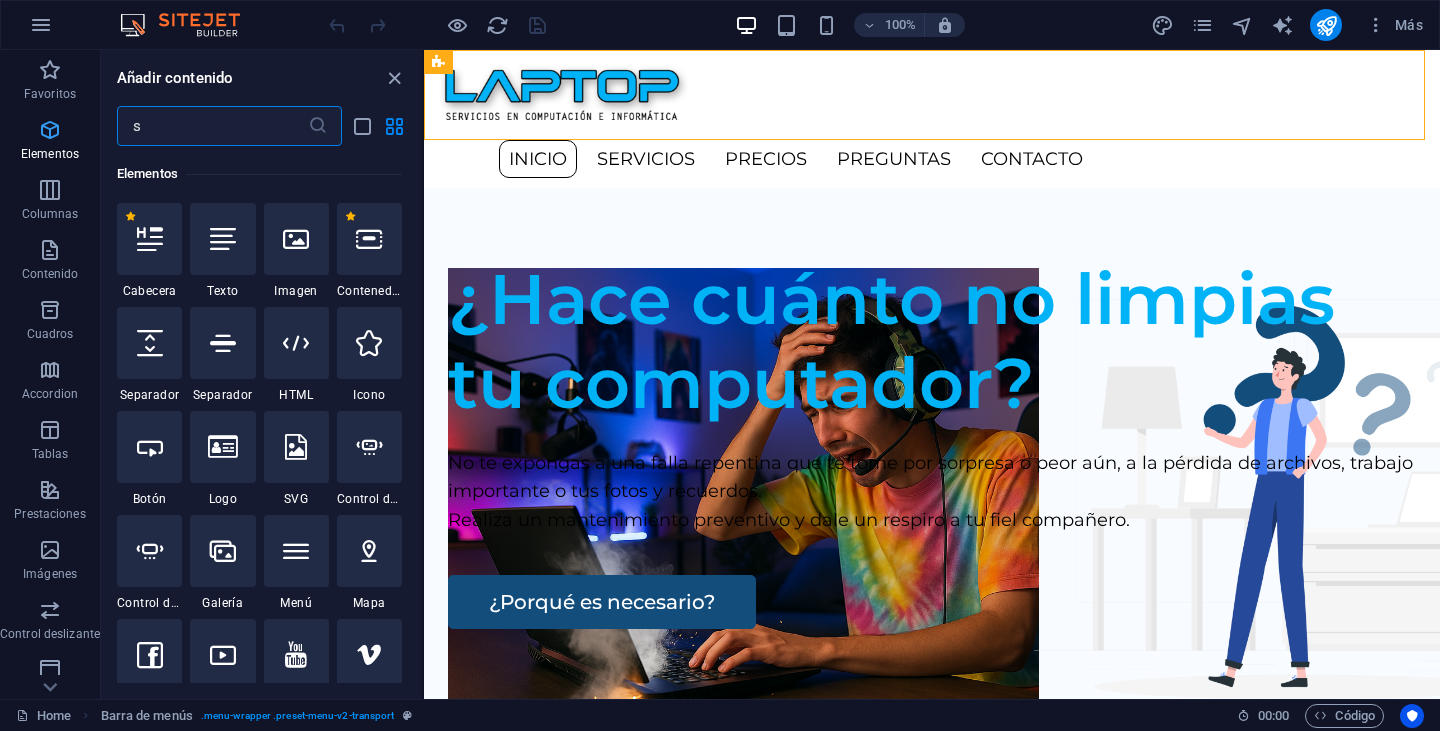 scroll, scrollTop: 0, scrollLeft: 0, axis: both 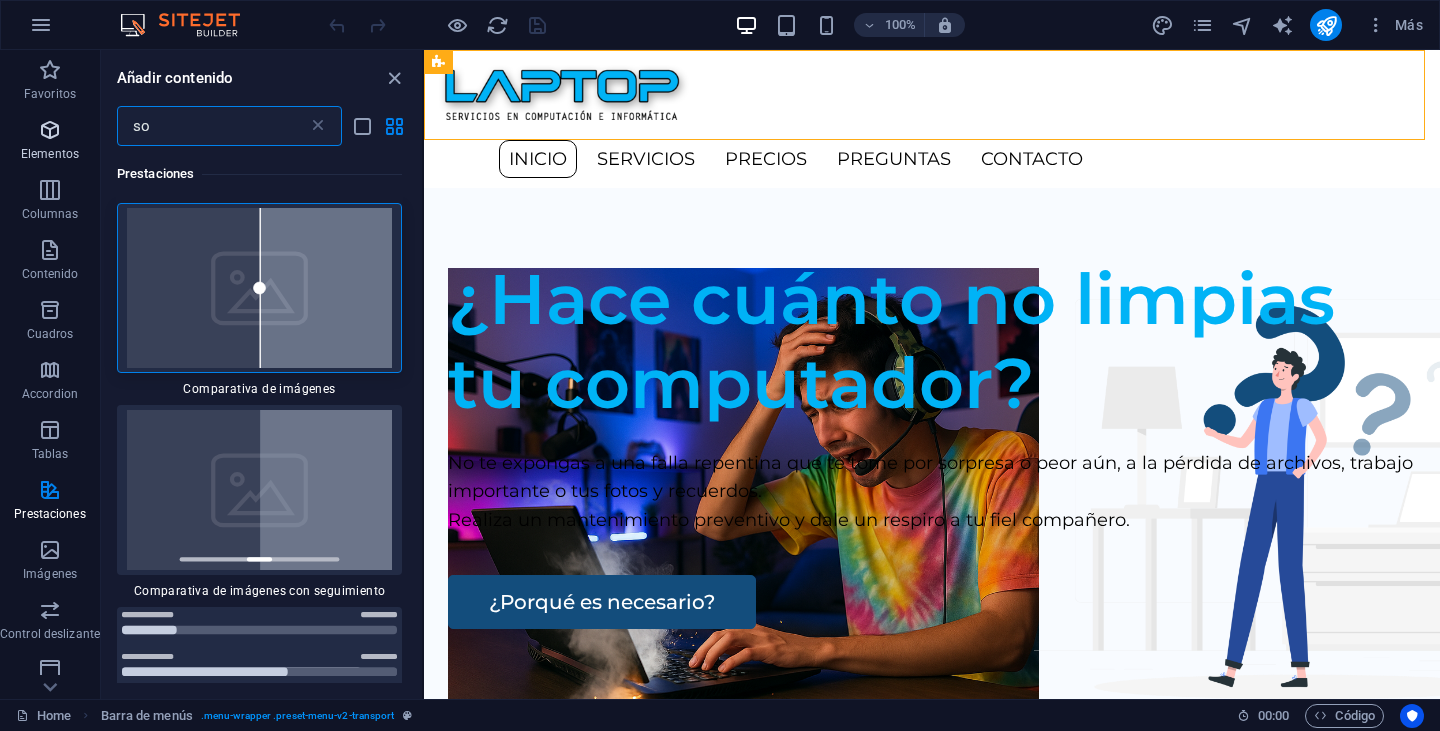 type on "s" 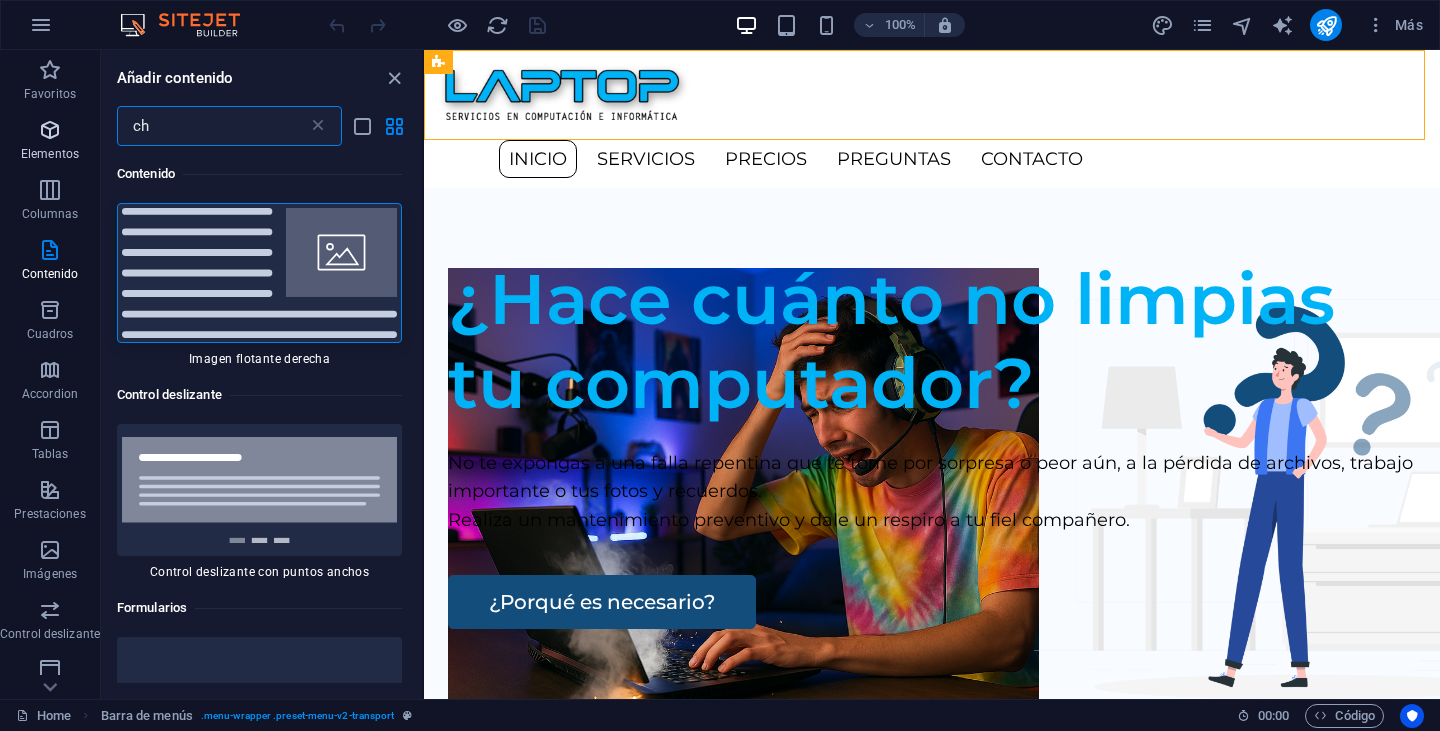 type on "c" 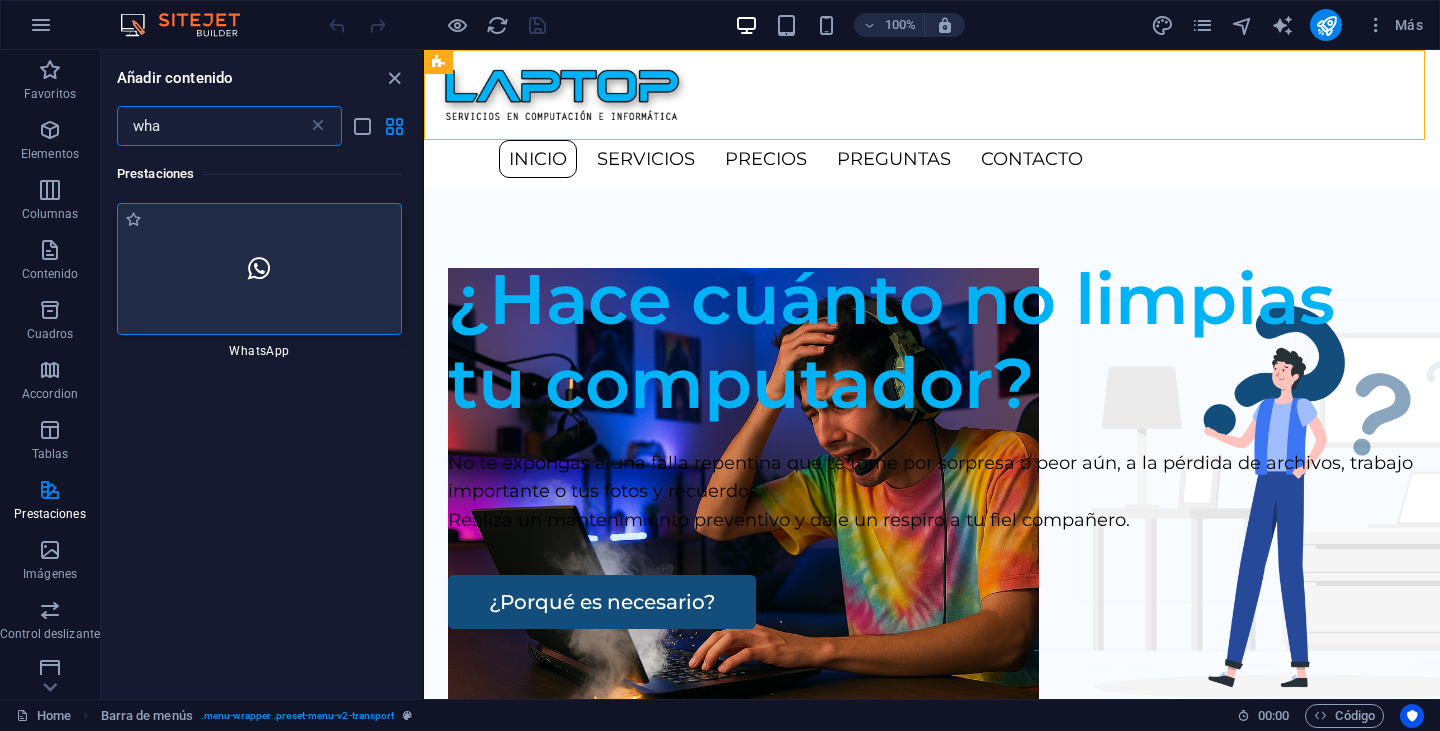 type on "wha" 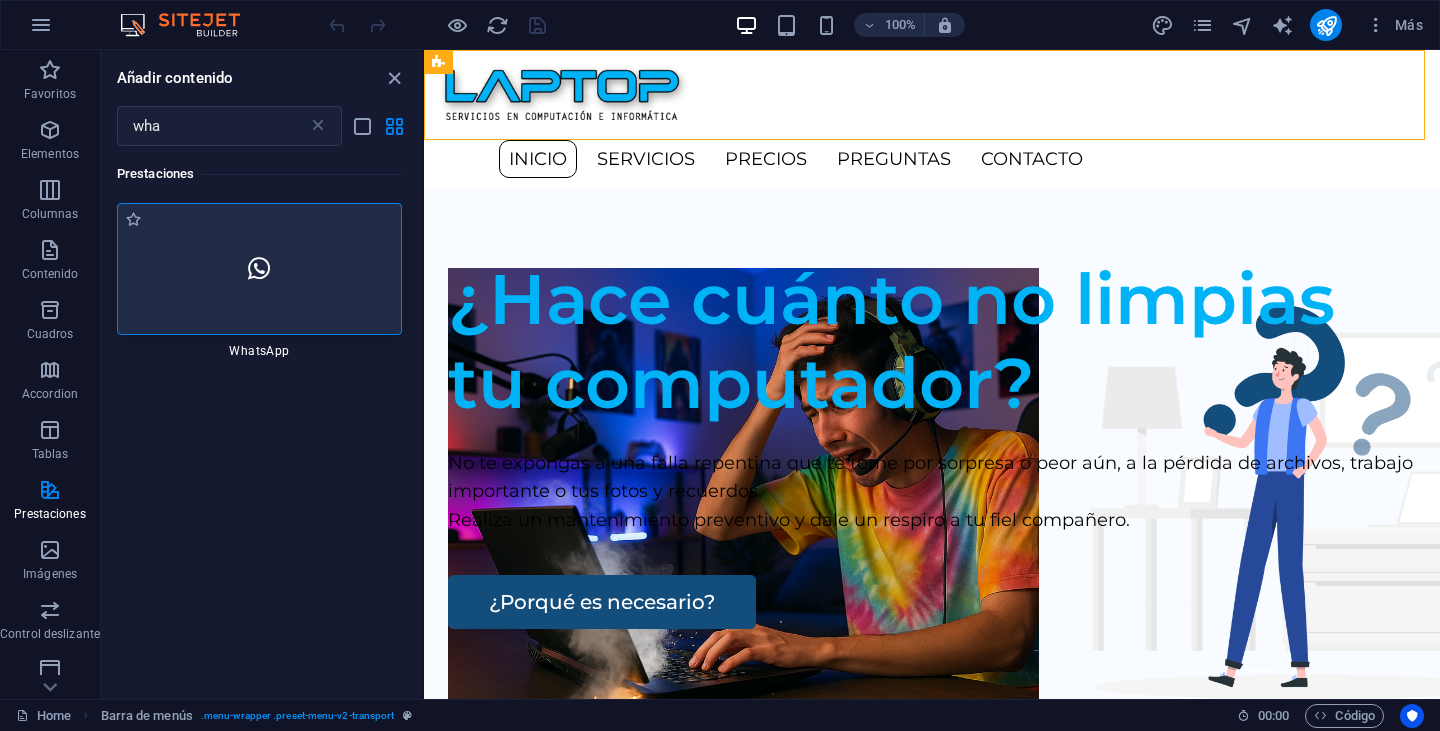 click at bounding box center [259, 269] 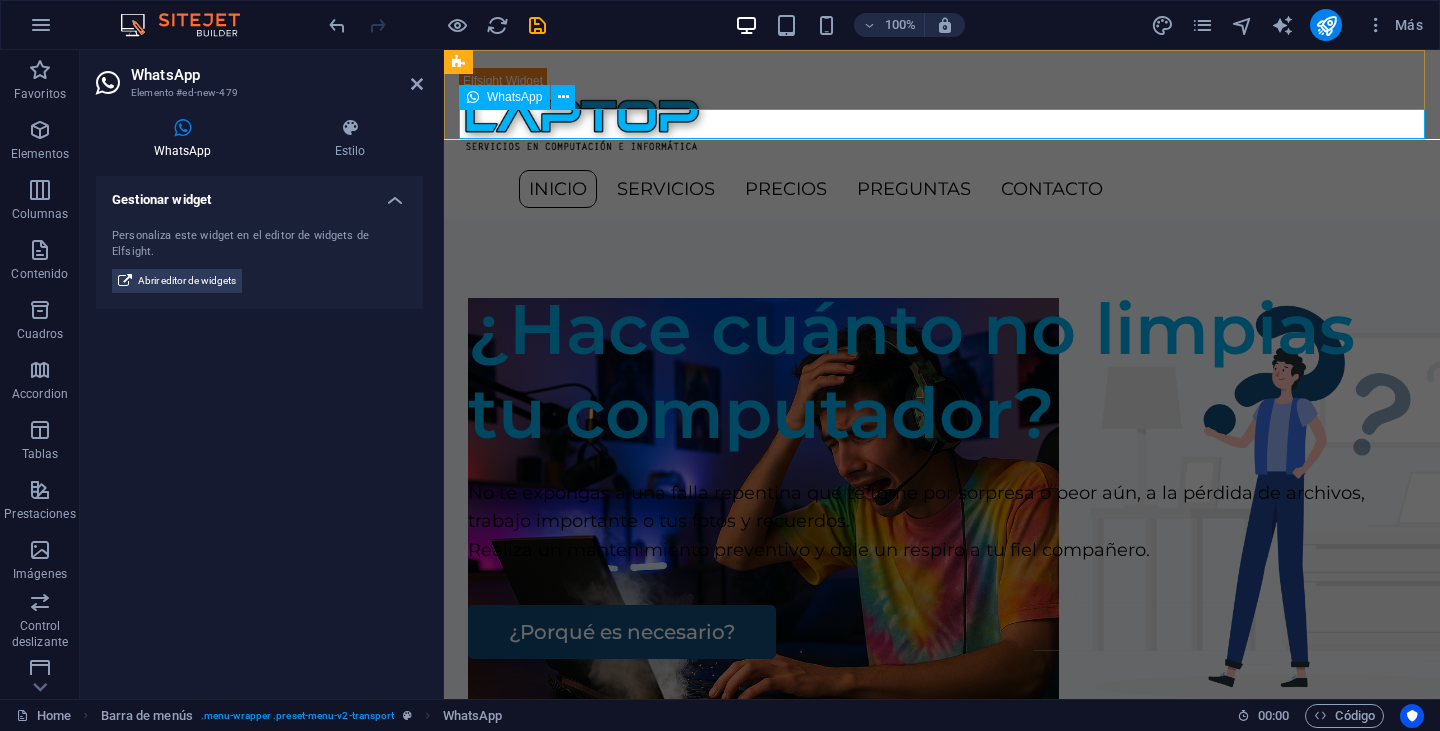 click on "WhatsApp" at bounding box center [504, 97] 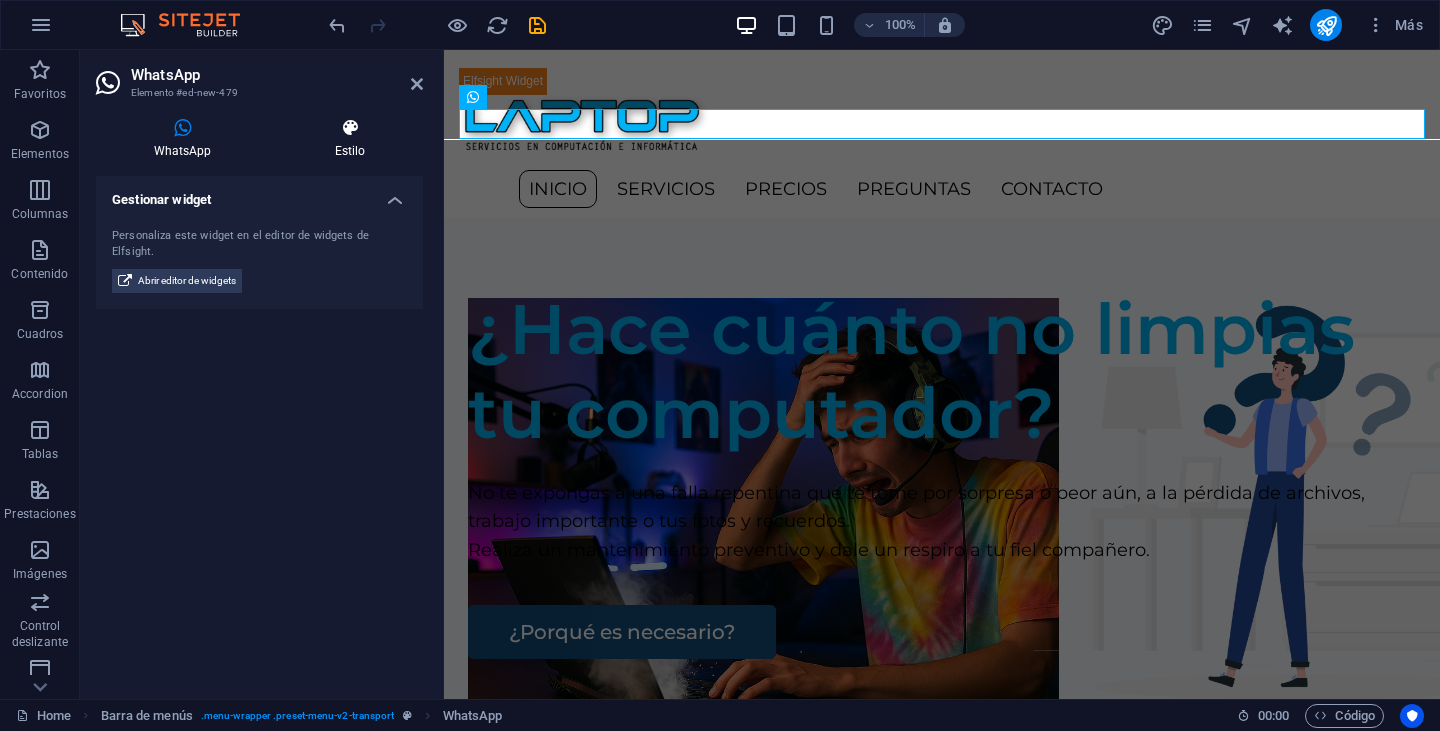 click on "Estilo" at bounding box center (350, 139) 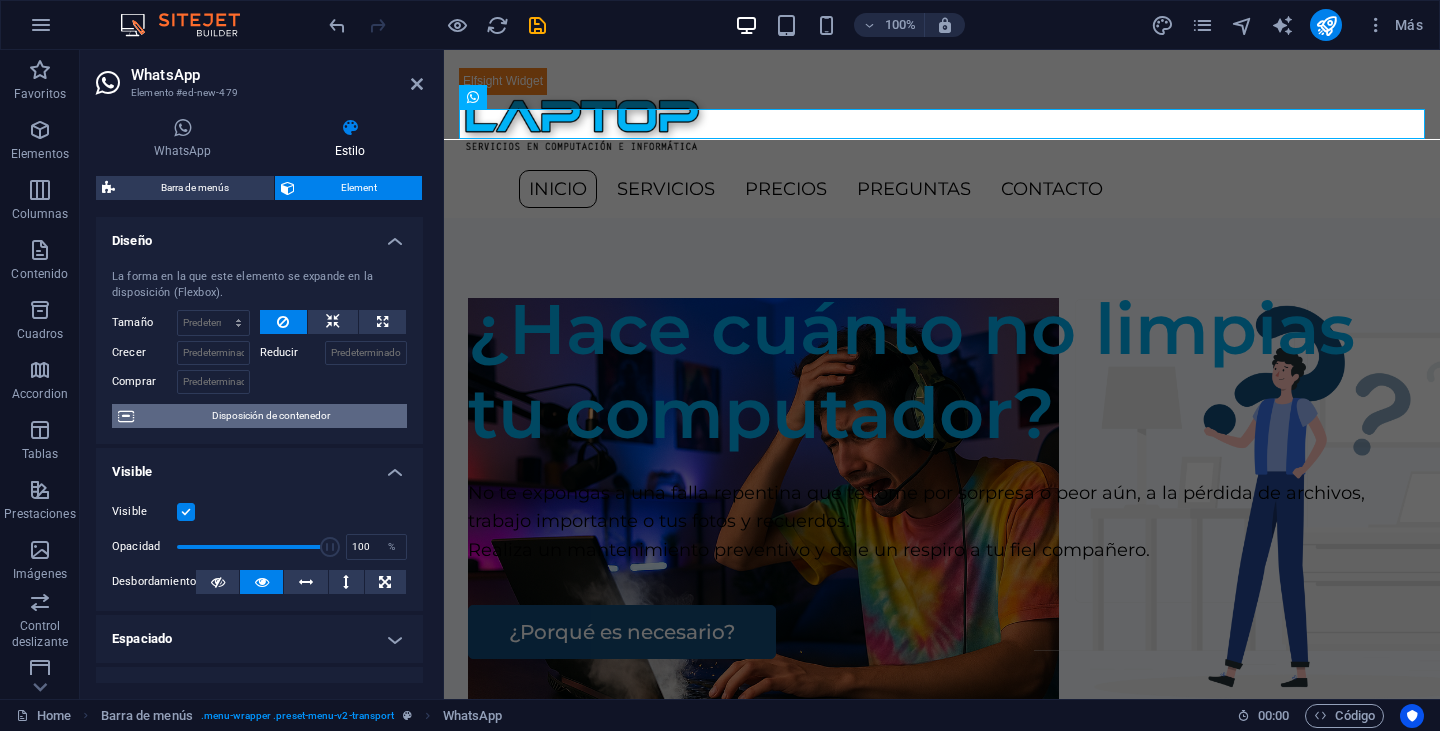 click on "Disposición de contenedor" at bounding box center (270, 416) 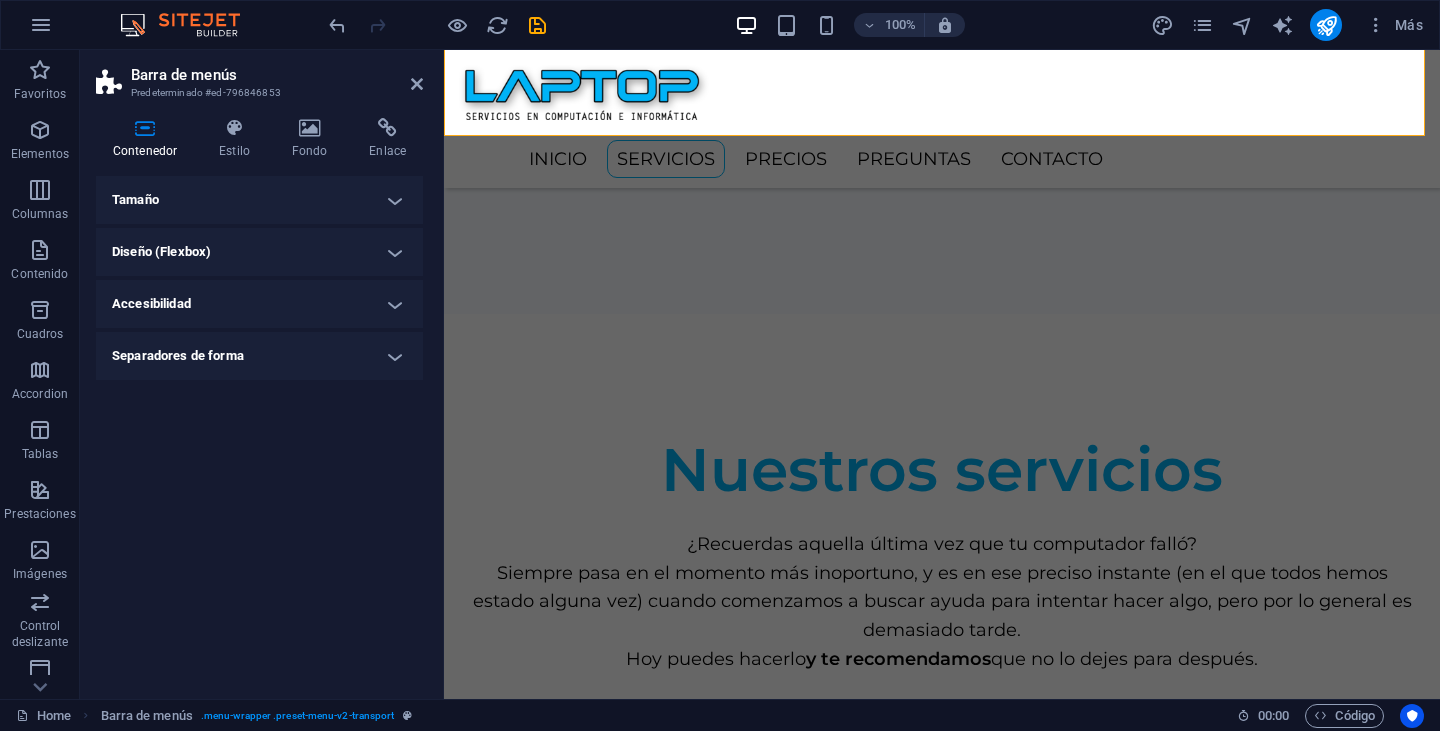 scroll, scrollTop: 641, scrollLeft: 0, axis: vertical 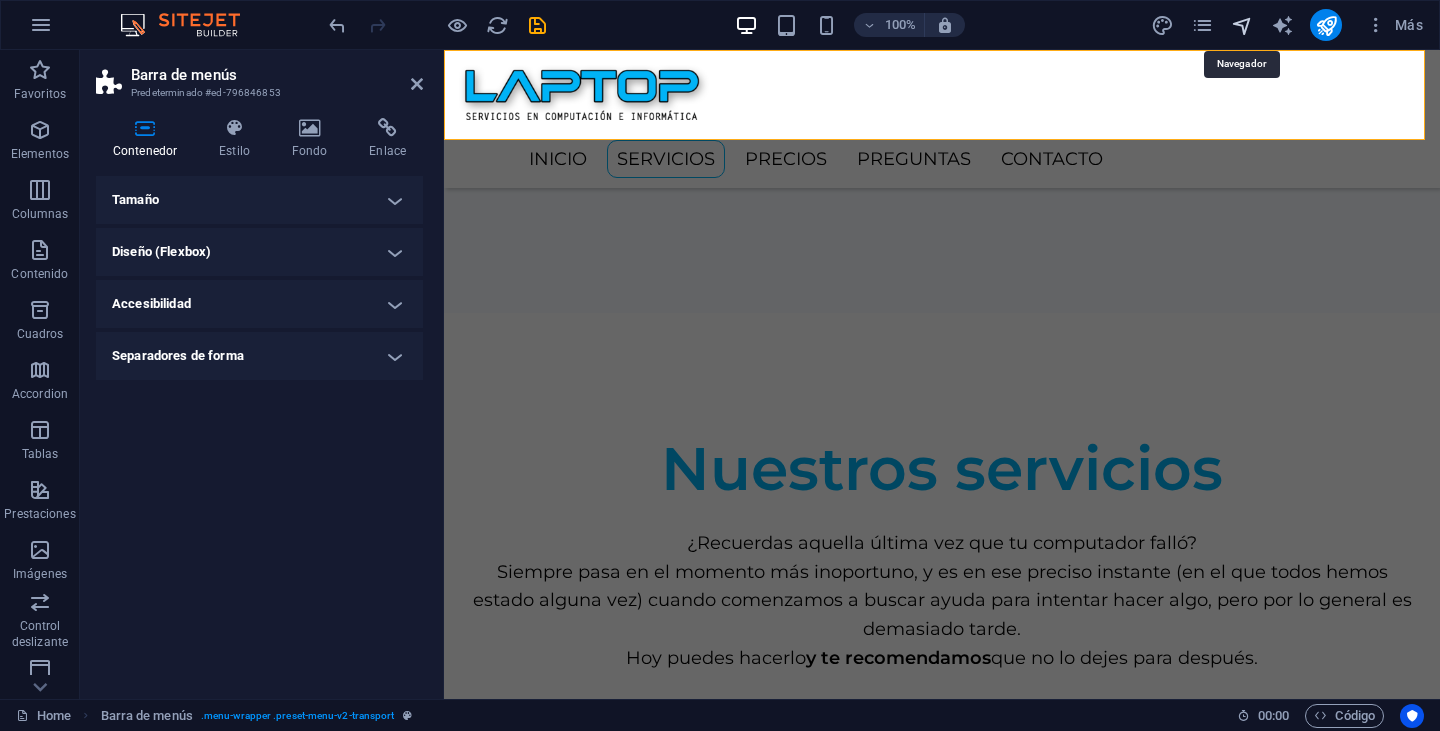 click at bounding box center [1242, 25] 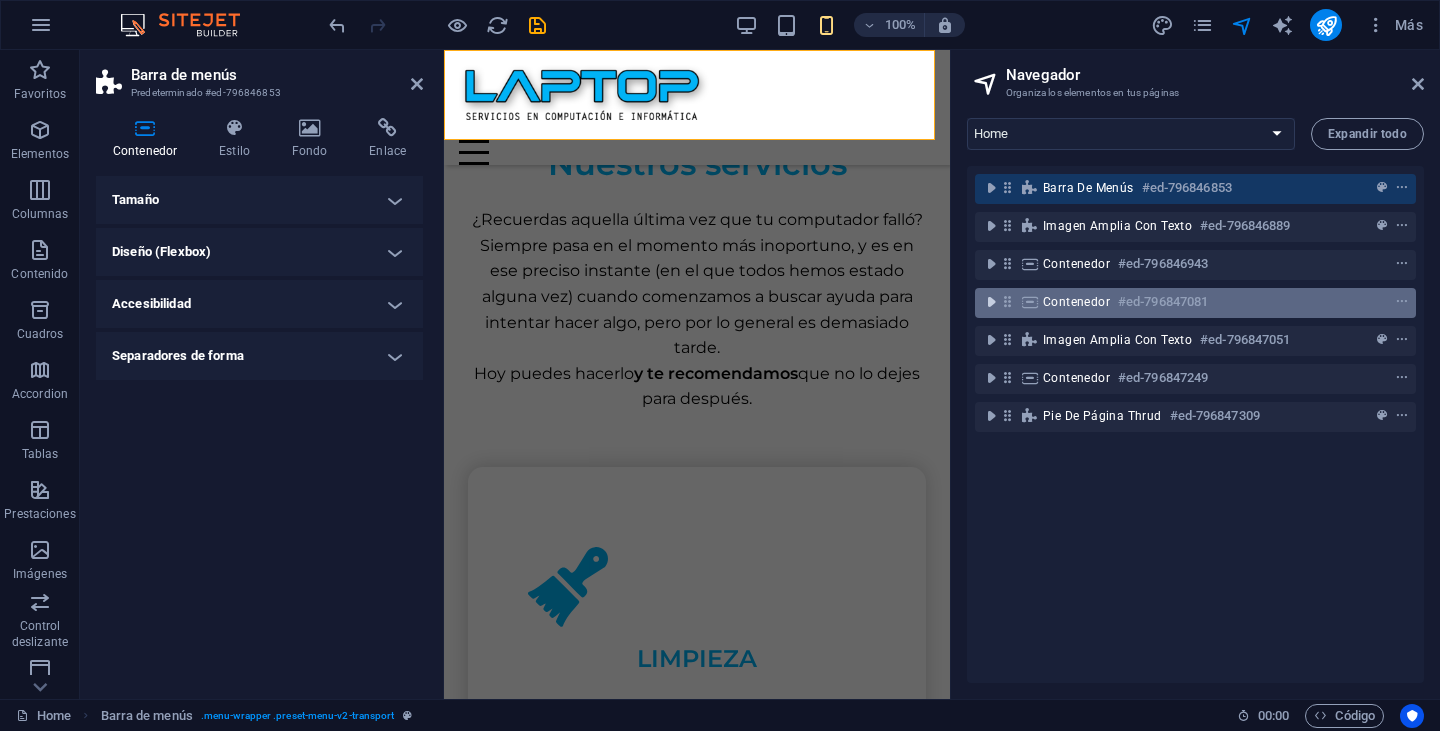 click at bounding box center [991, 302] 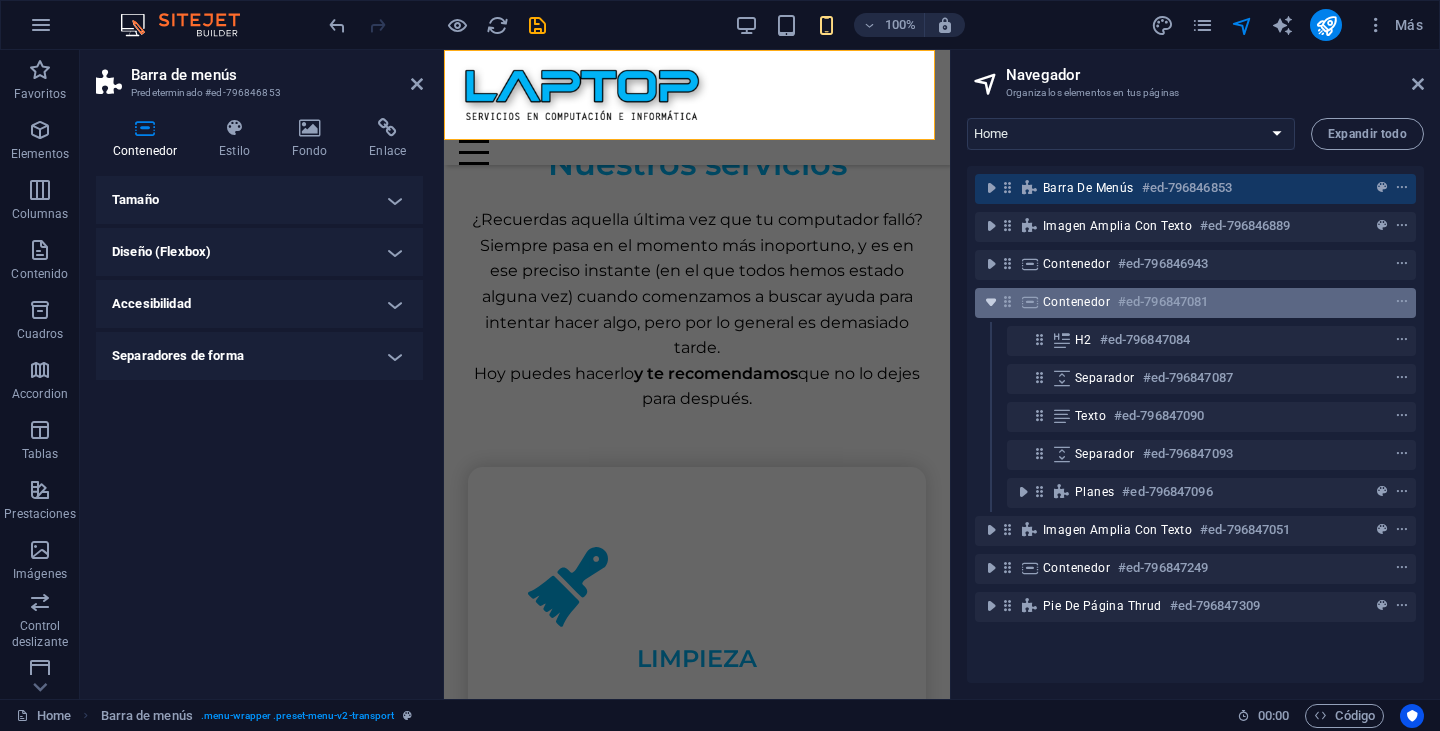 click at bounding box center (991, 302) 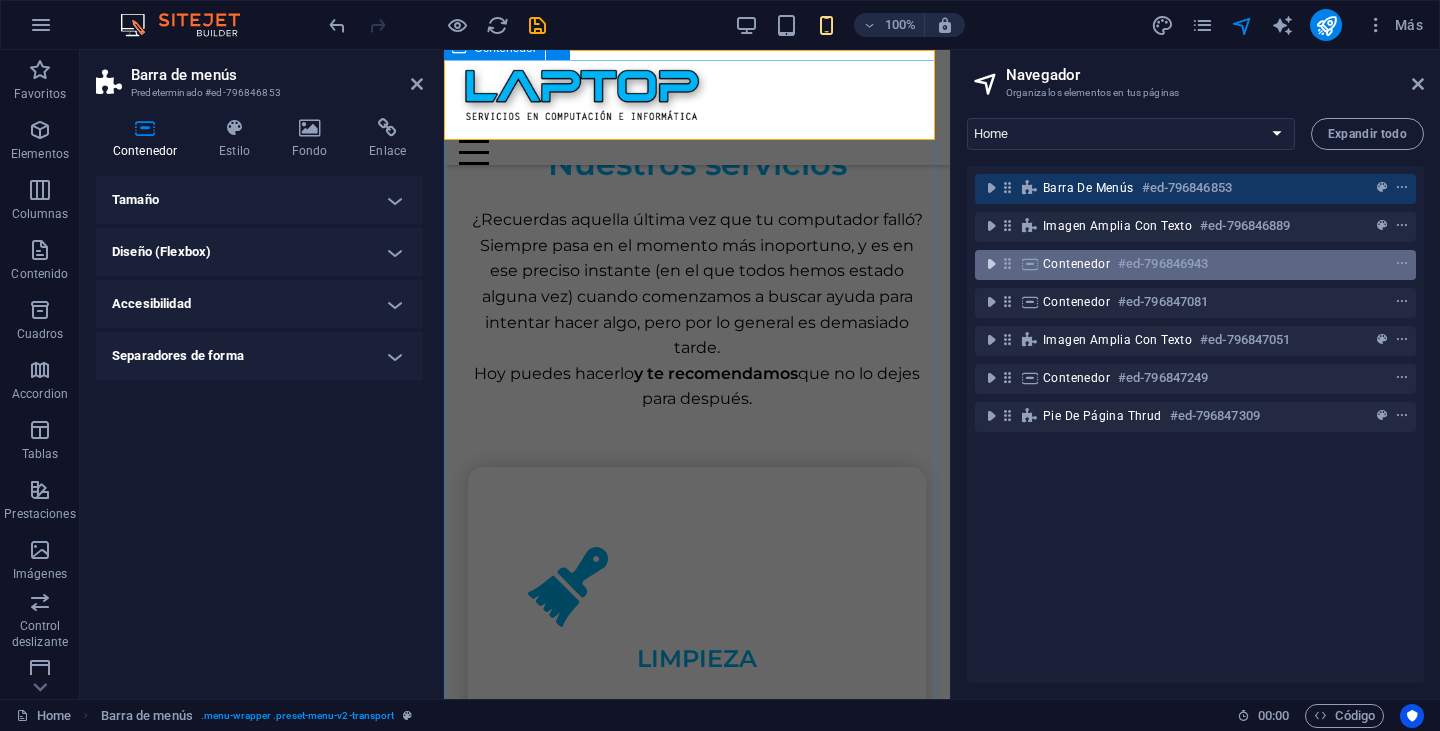 click at bounding box center [991, 264] 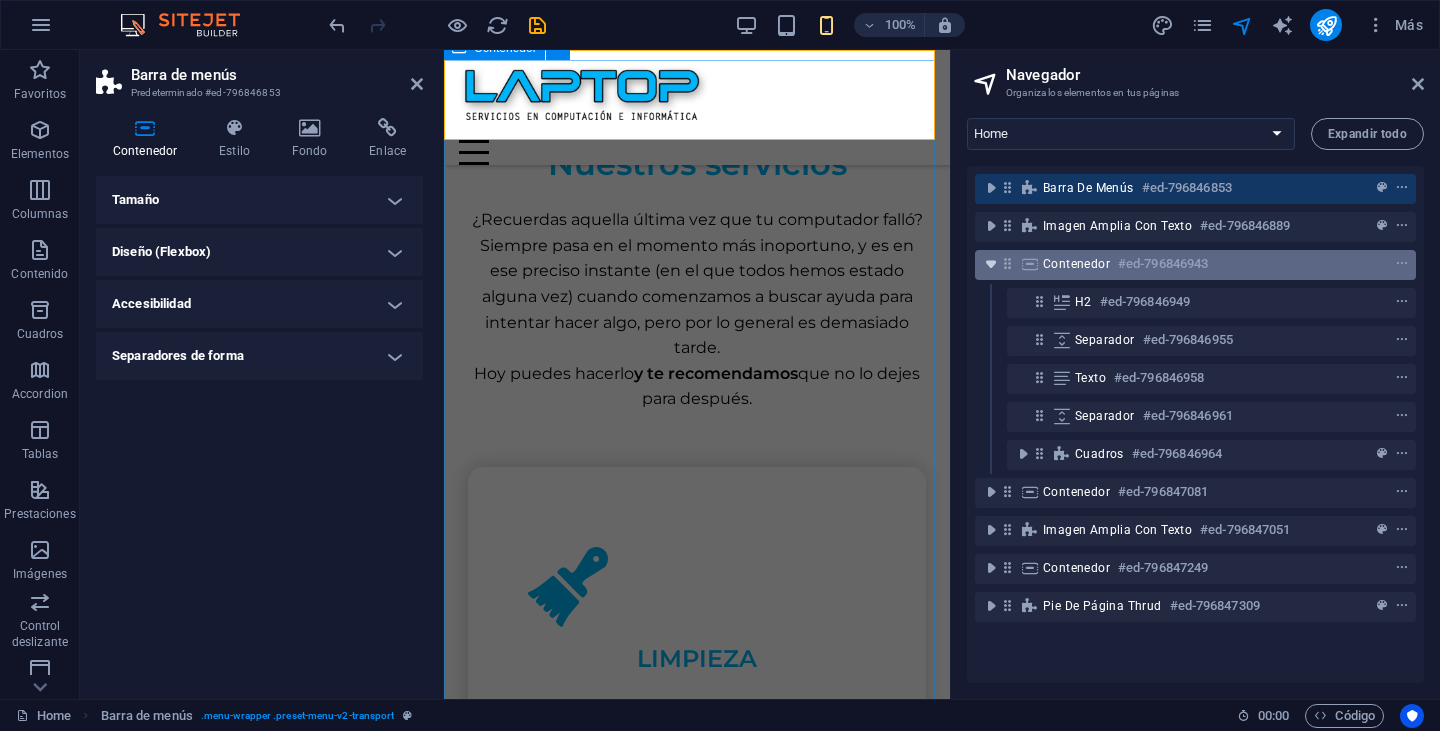 click at bounding box center [991, 264] 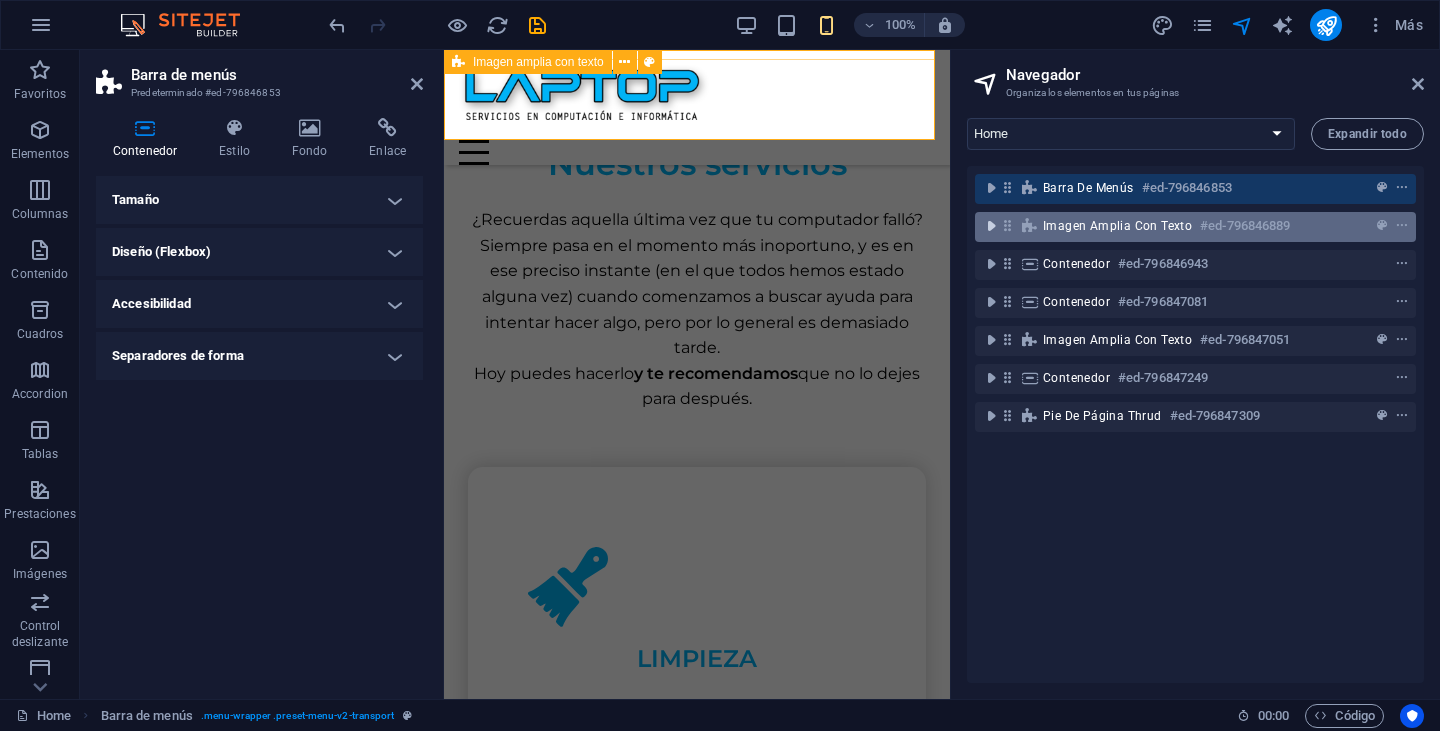 click at bounding box center [991, 226] 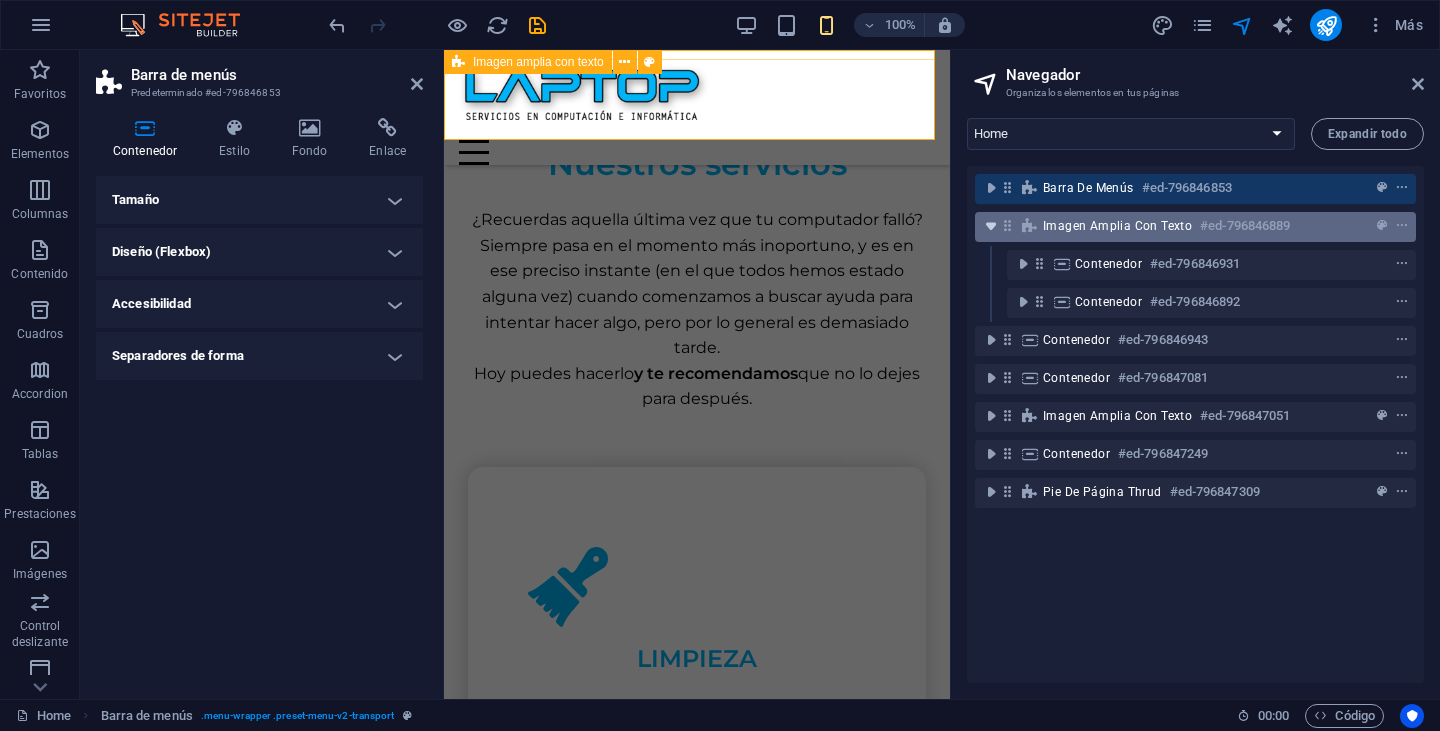 click at bounding box center (991, 226) 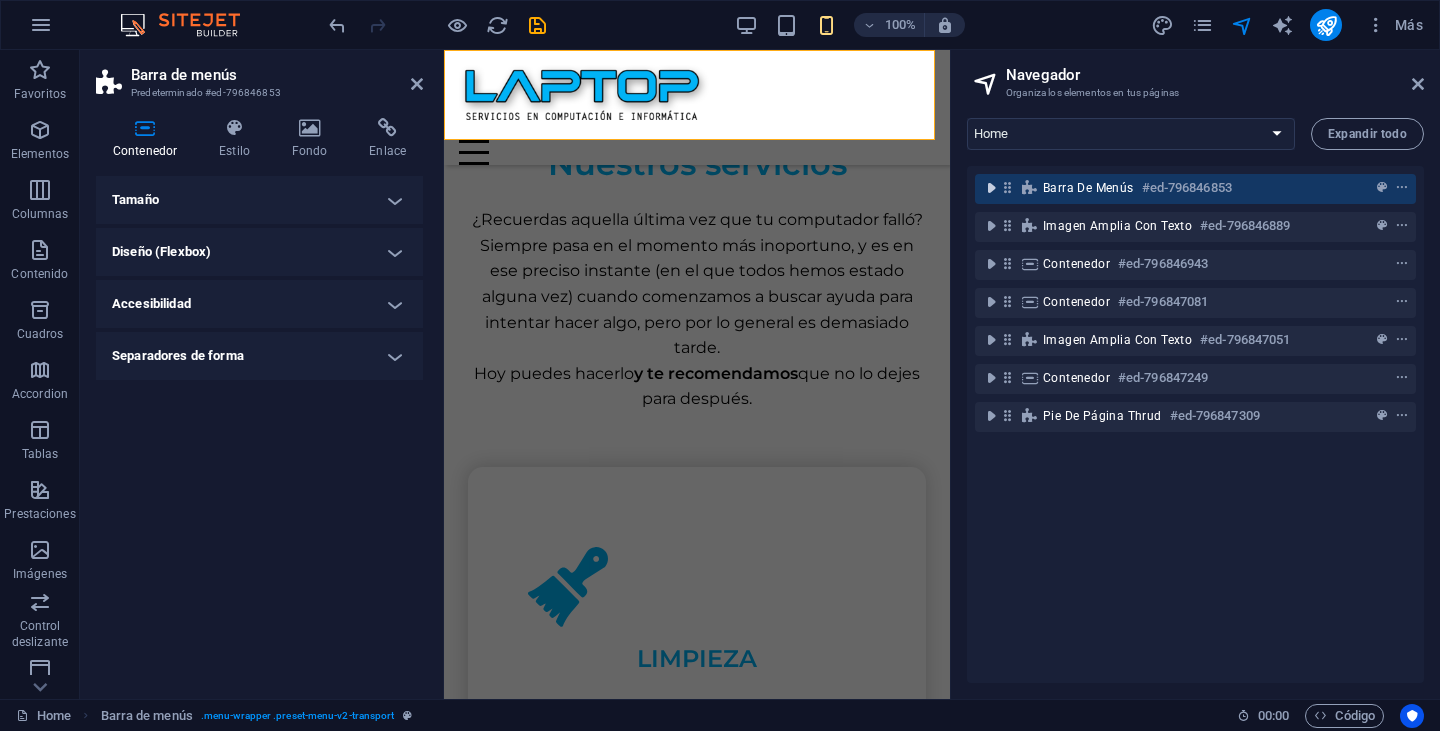 click at bounding box center [991, 188] 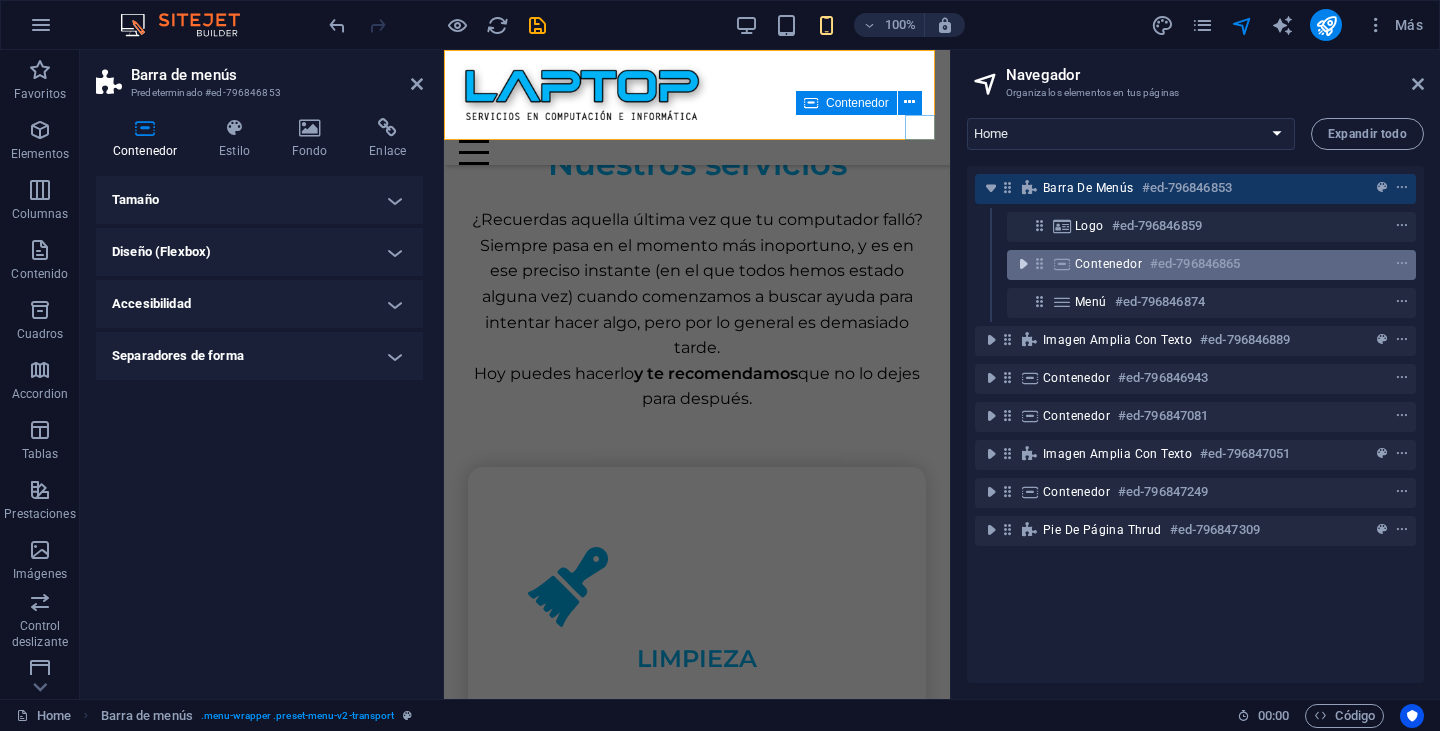 click at bounding box center (1023, 264) 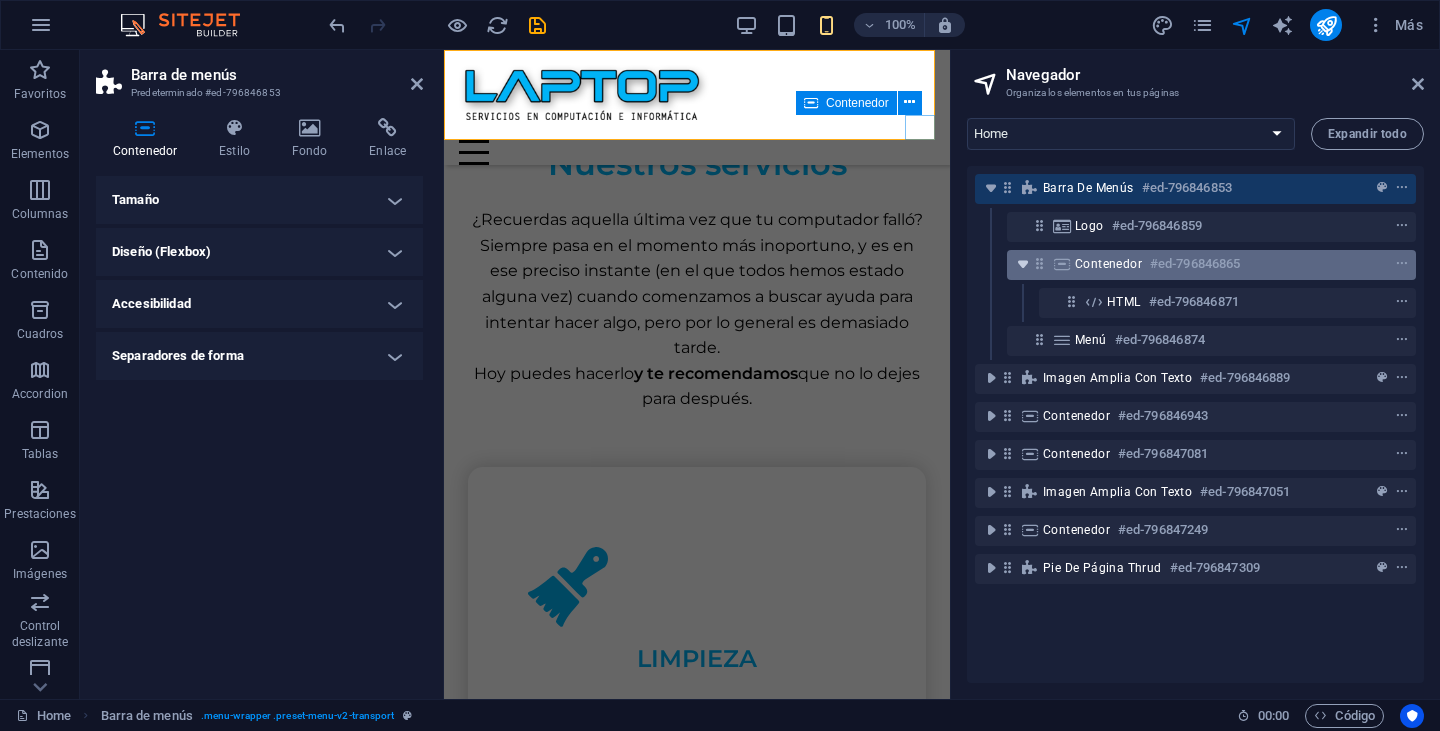 click at bounding box center (1023, 264) 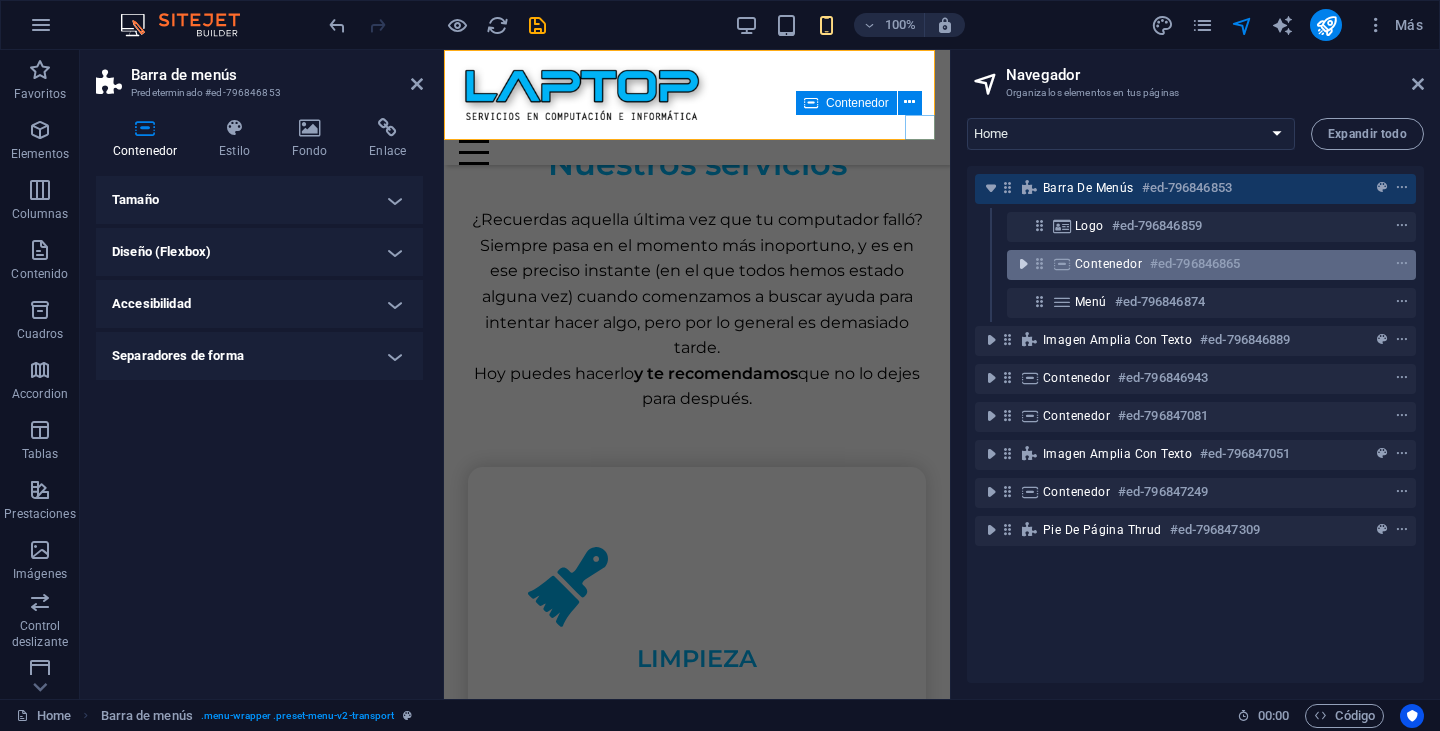 click at bounding box center (1023, 264) 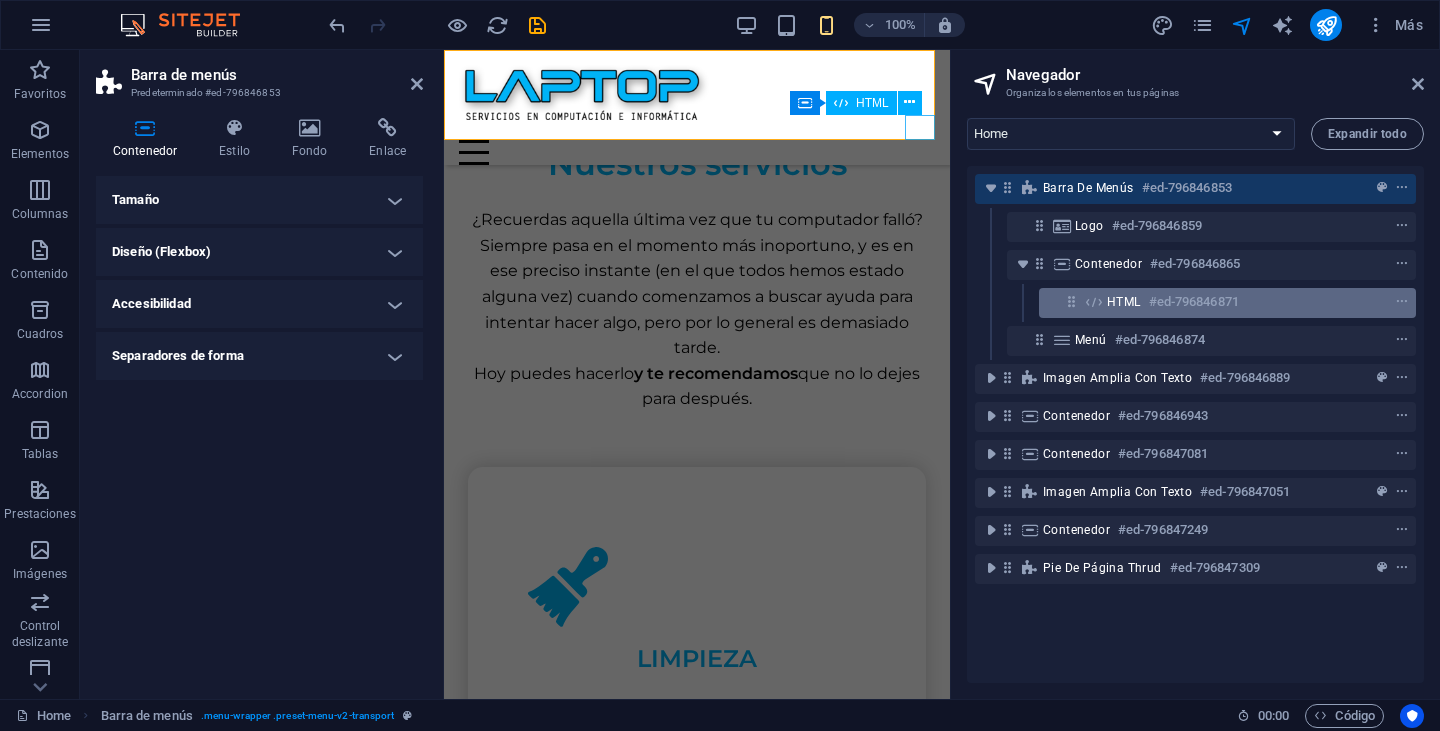 click on "HTML" at bounding box center (1124, 302) 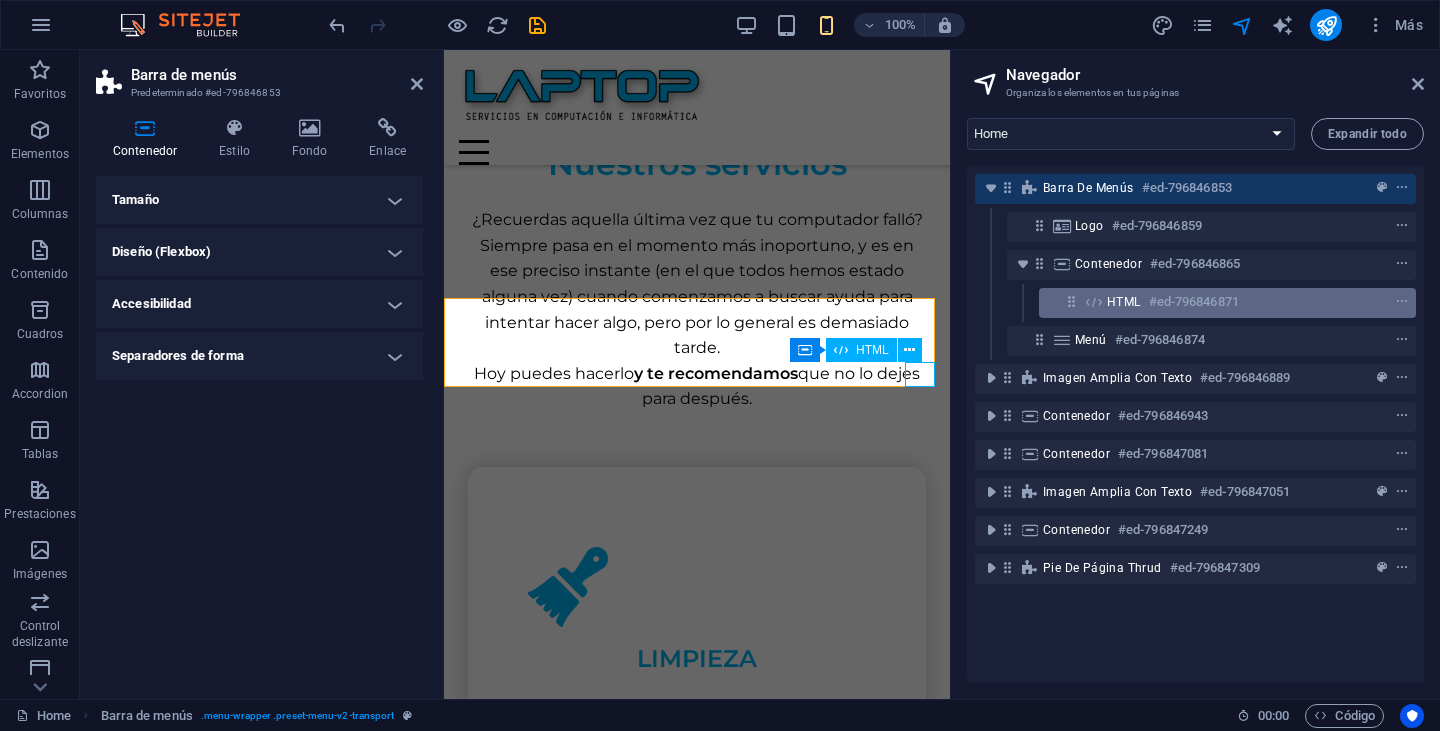 scroll, scrollTop: 393, scrollLeft: 0, axis: vertical 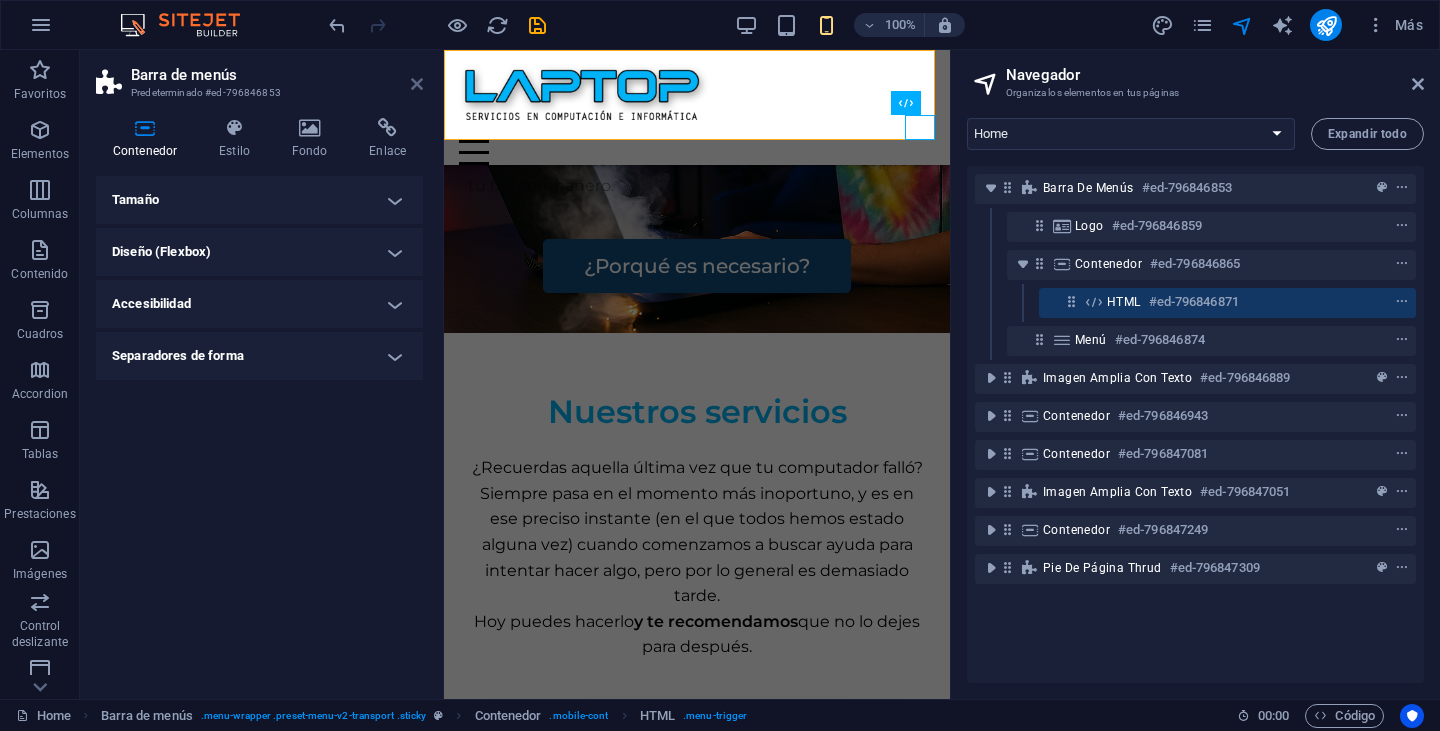 click at bounding box center (417, 84) 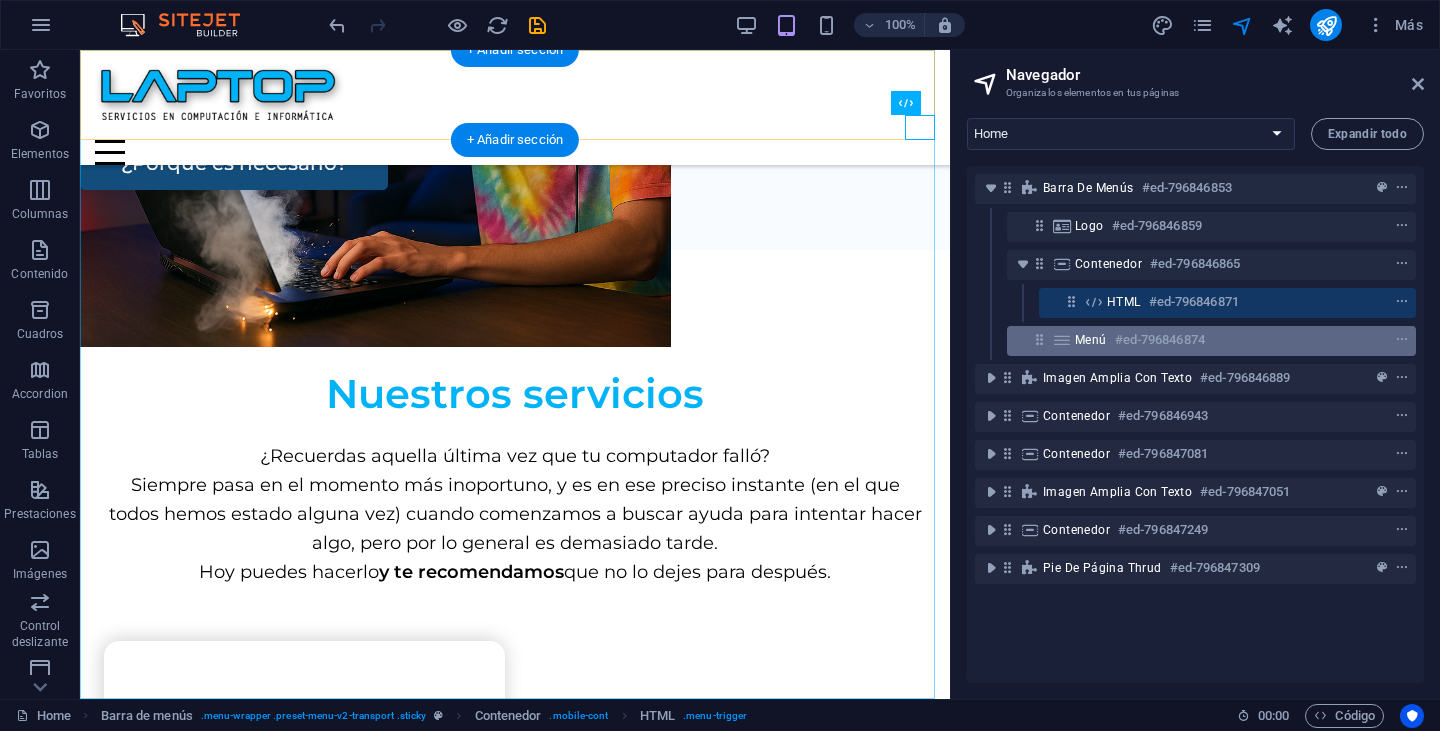 drag, startPoint x: 954, startPoint y: 315, endPoint x: 1086, endPoint y: 338, distance: 133.9888 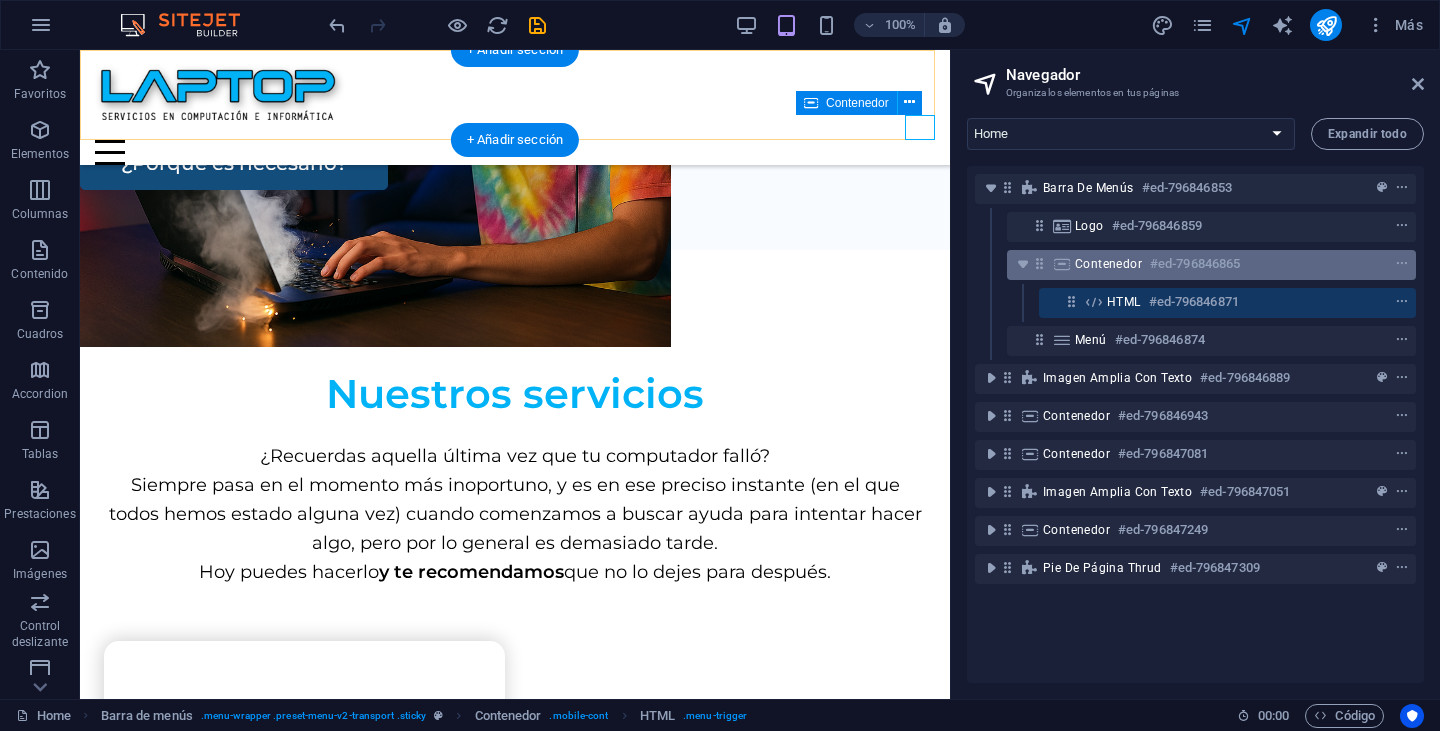 click on "Contenedor" at bounding box center [1108, 264] 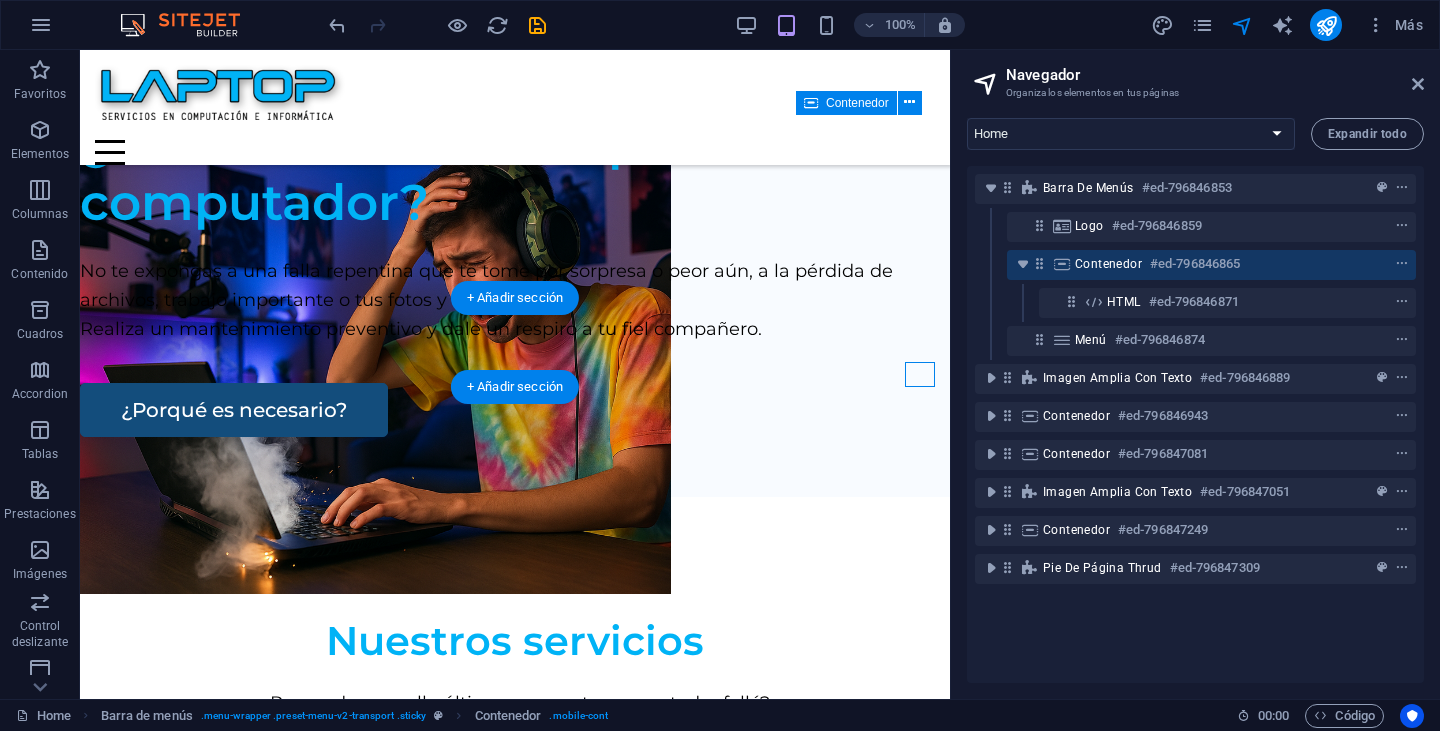 click on "Contenedor" at bounding box center (1108, 264) 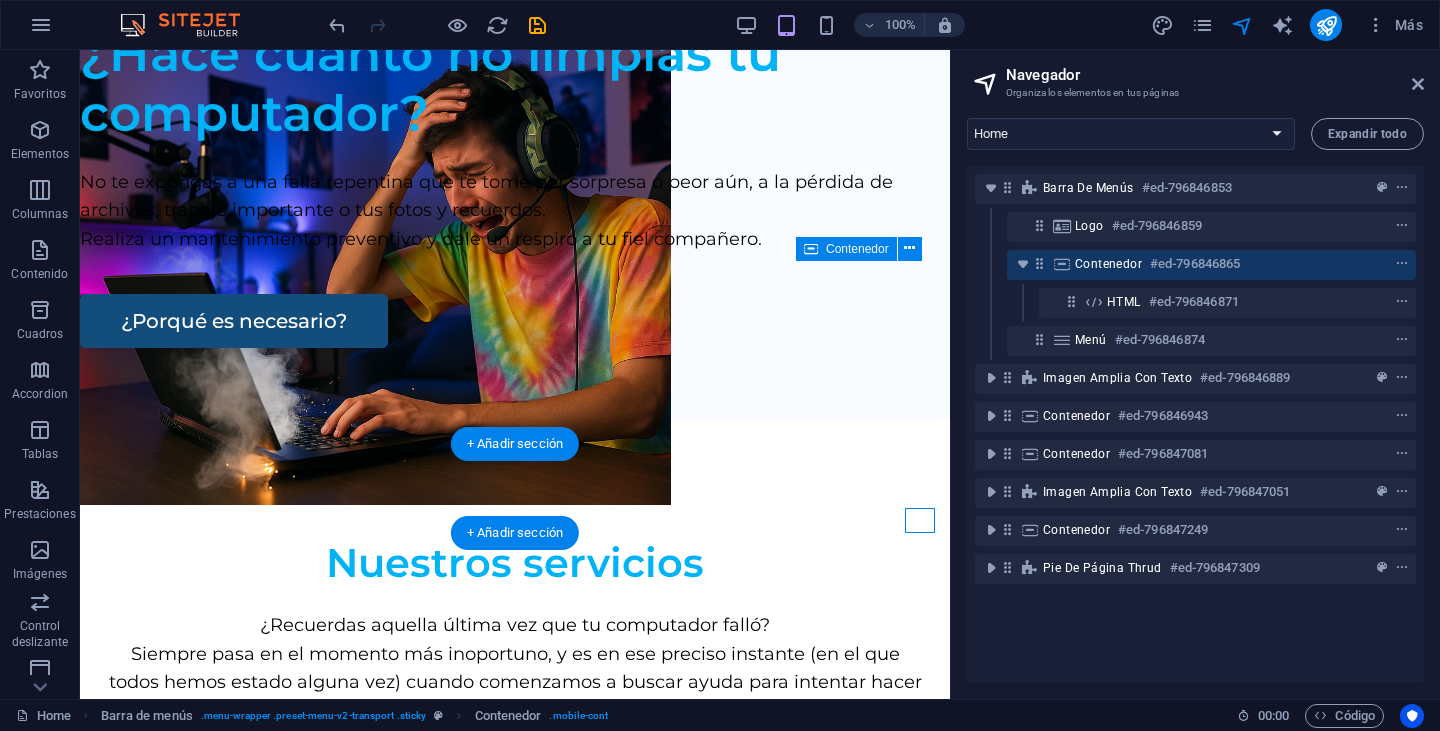 scroll, scrollTop: 0, scrollLeft: 0, axis: both 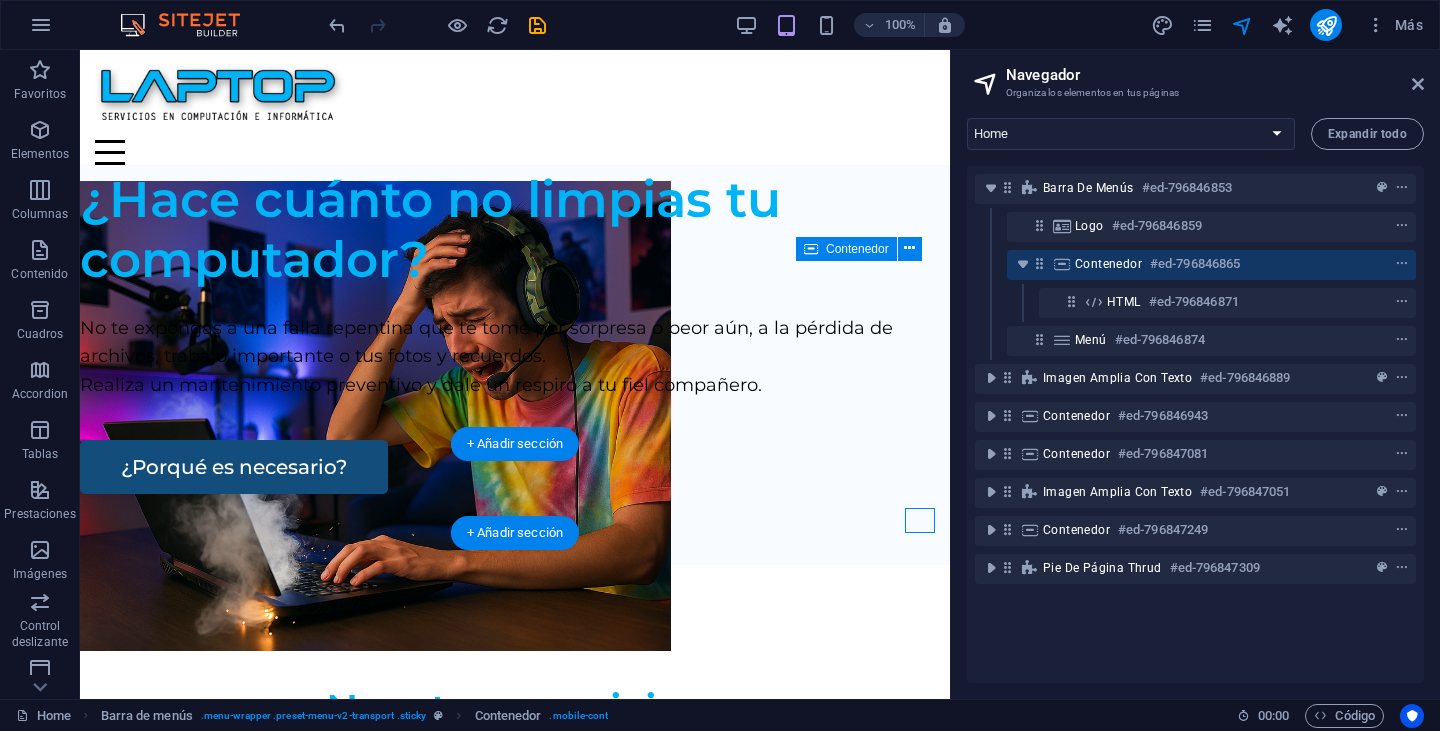 click on "Contenedor" at bounding box center [1108, 264] 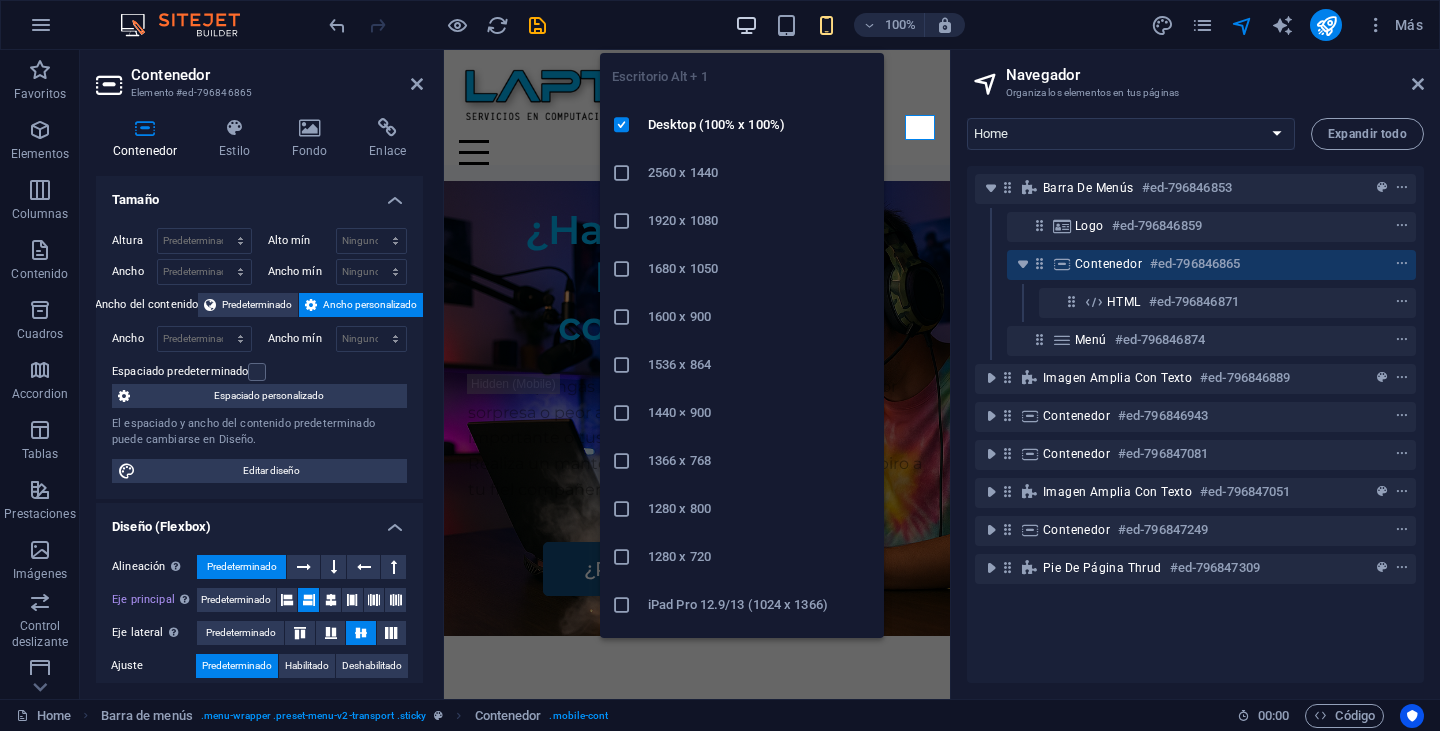 click at bounding box center (746, 25) 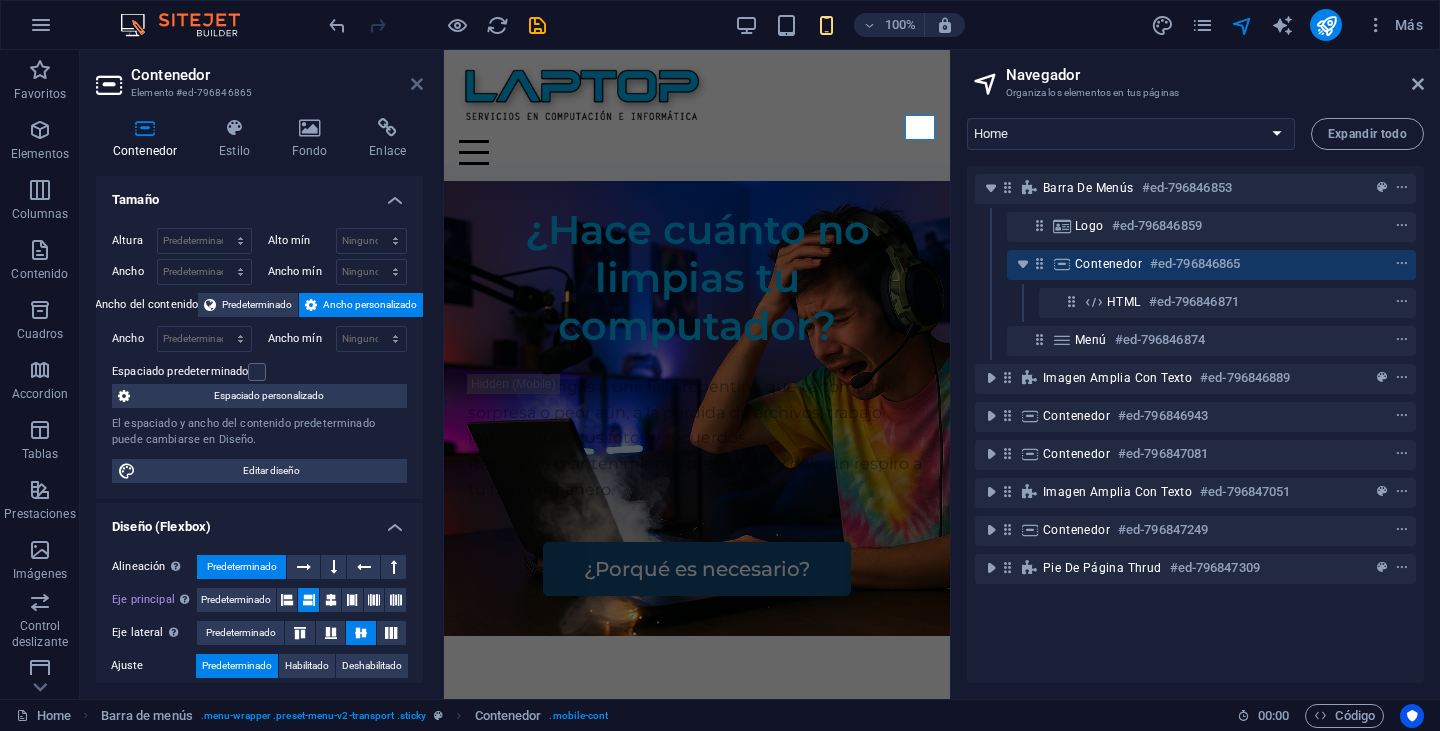 click at bounding box center [417, 84] 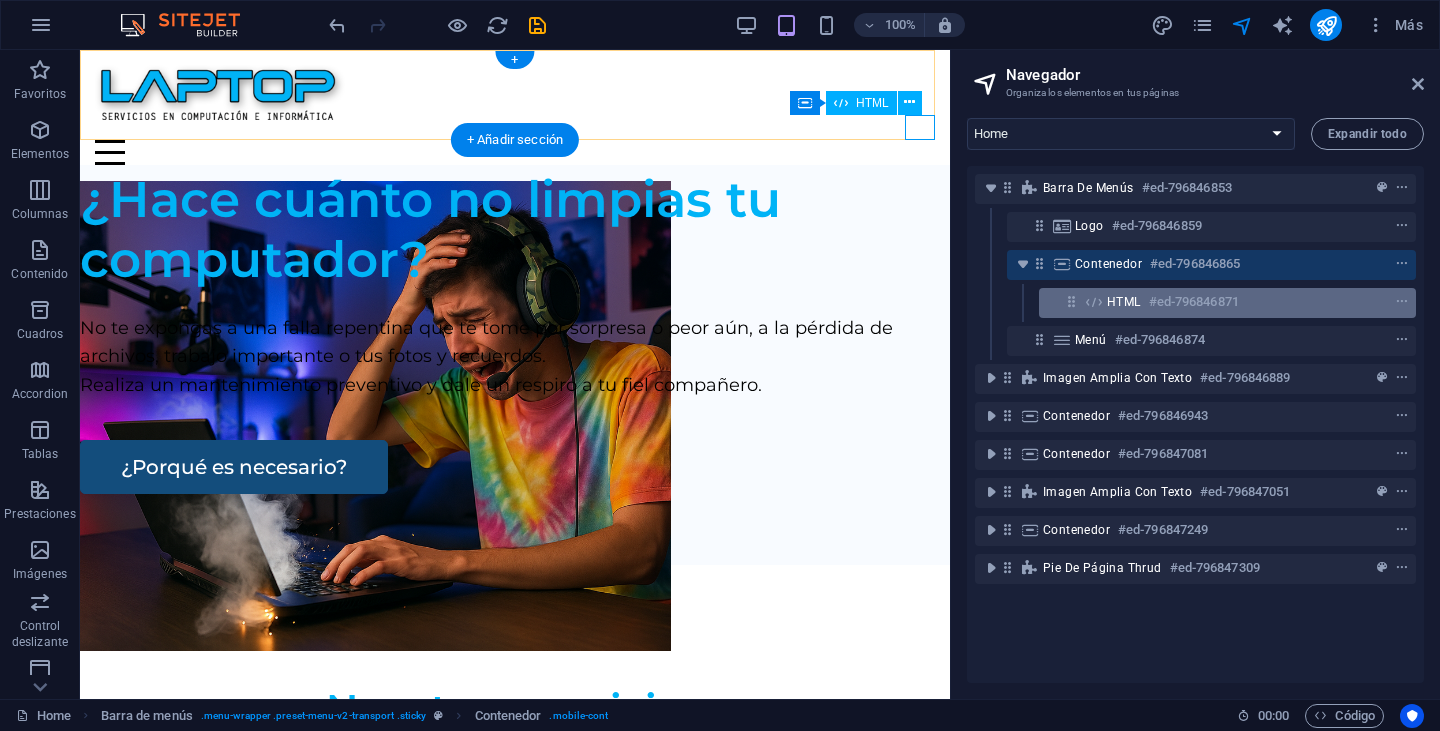 click on "#ed-796846871" at bounding box center (1194, 302) 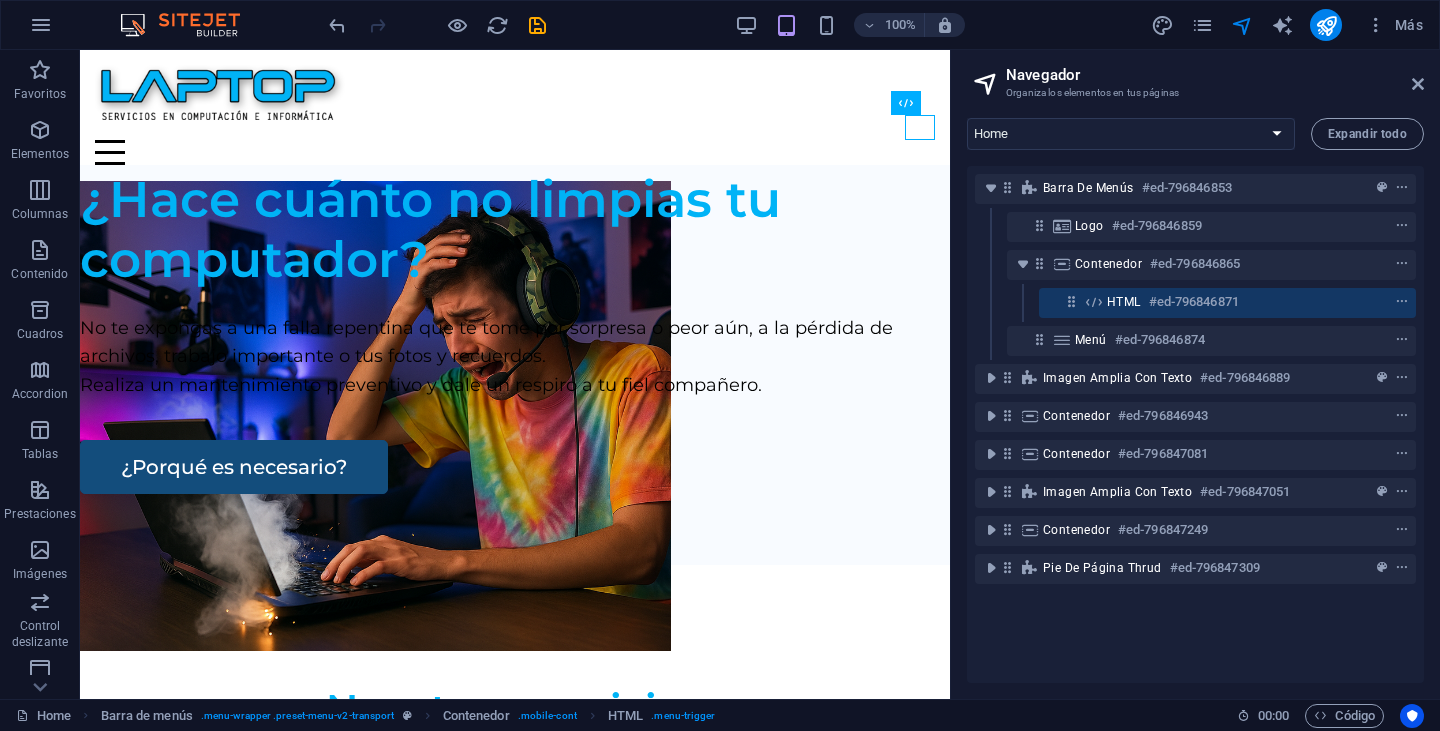 click on "Navegador" at bounding box center (1215, 75) 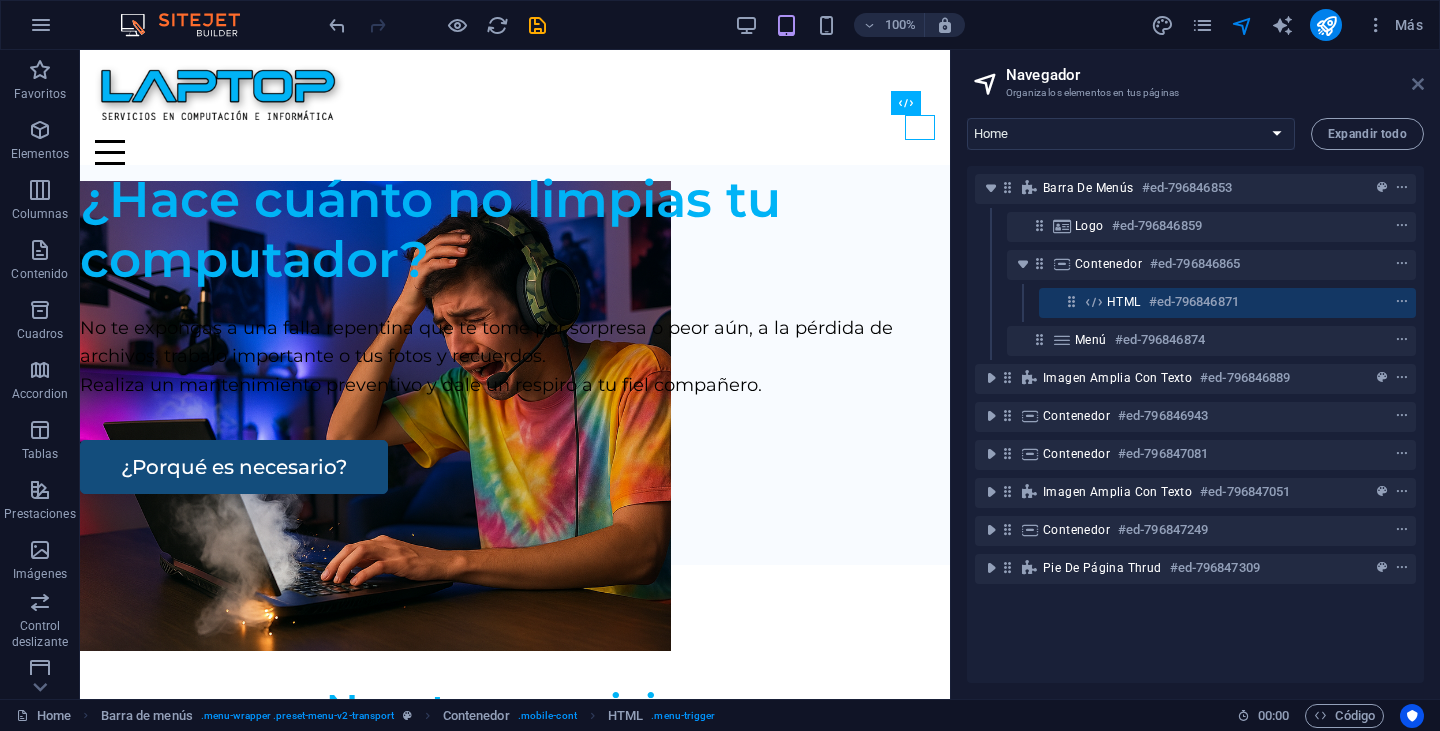 click at bounding box center (1418, 84) 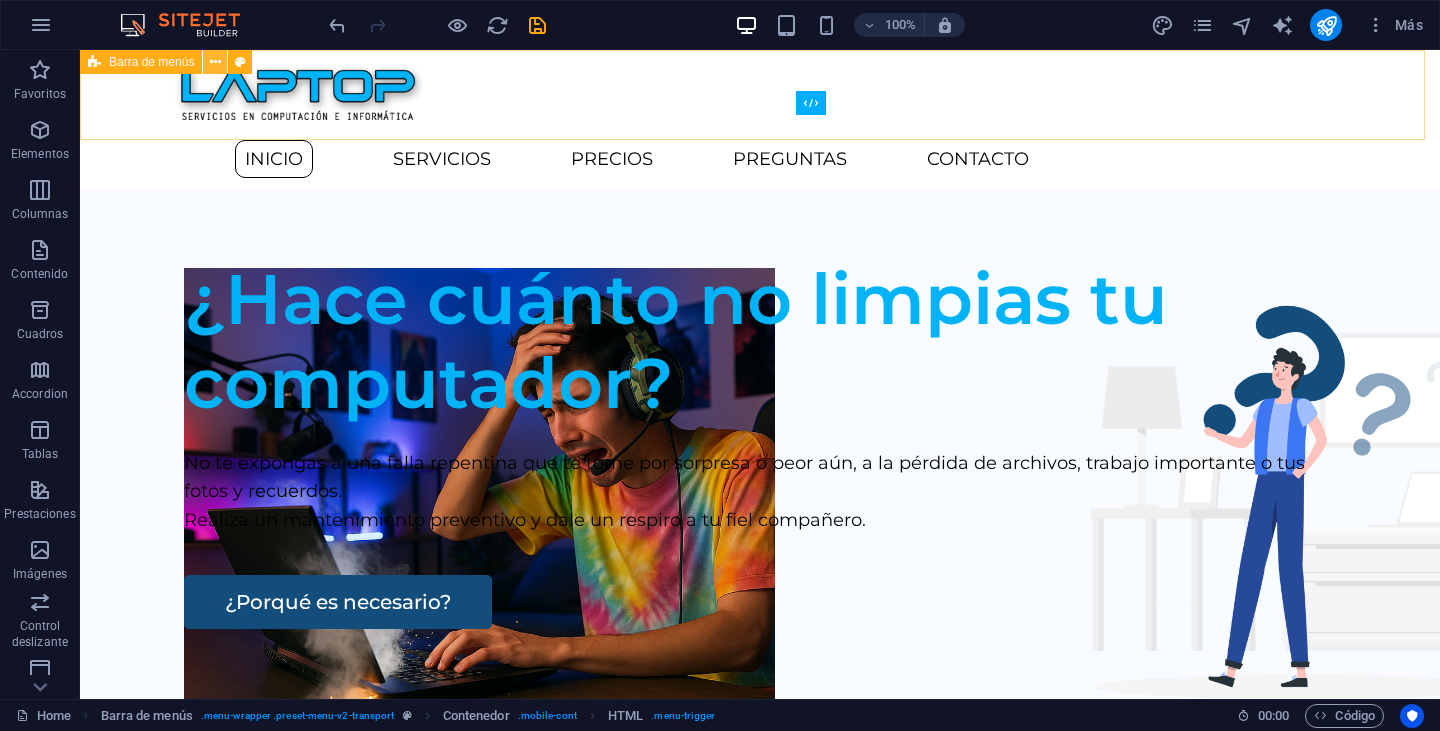 click at bounding box center [215, 62] 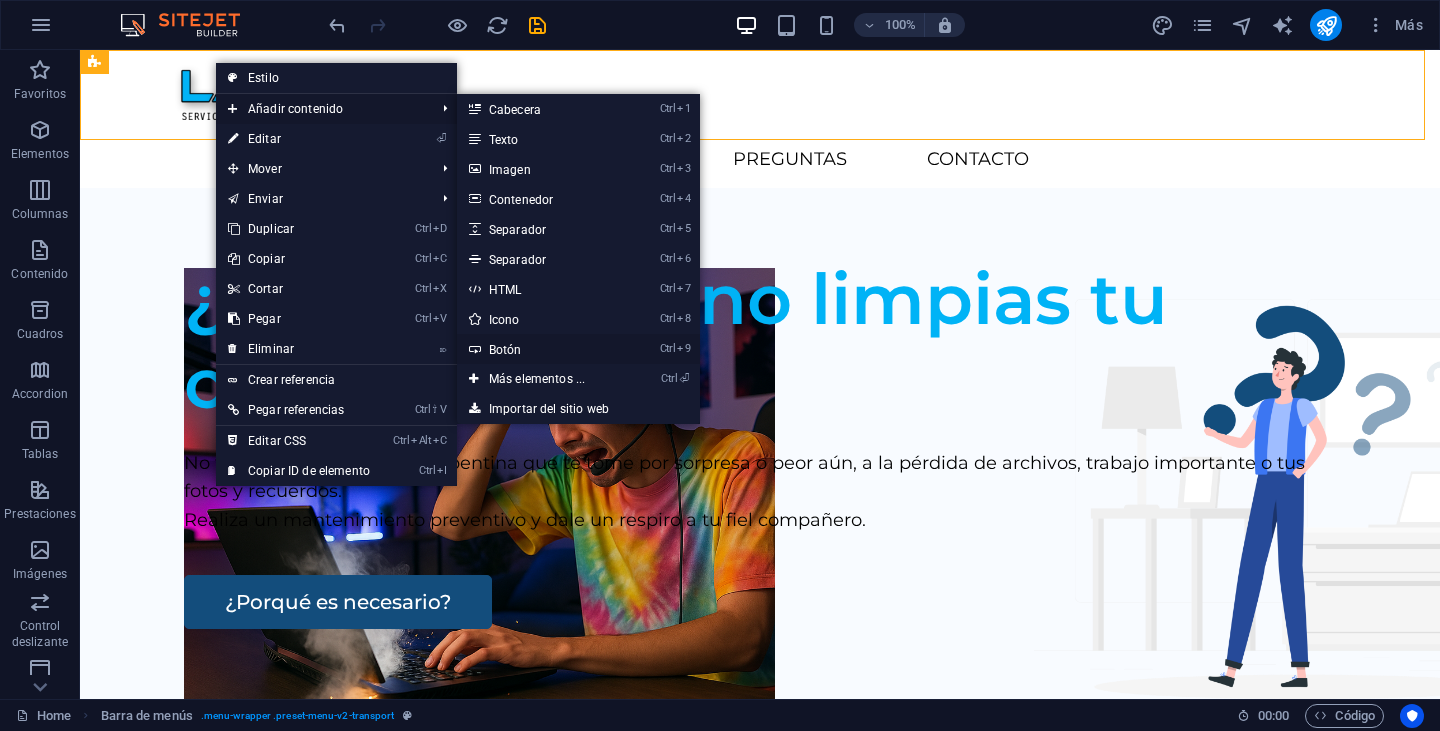 click on "Ctrl 9  Botón" at bounding box center (541, 349) 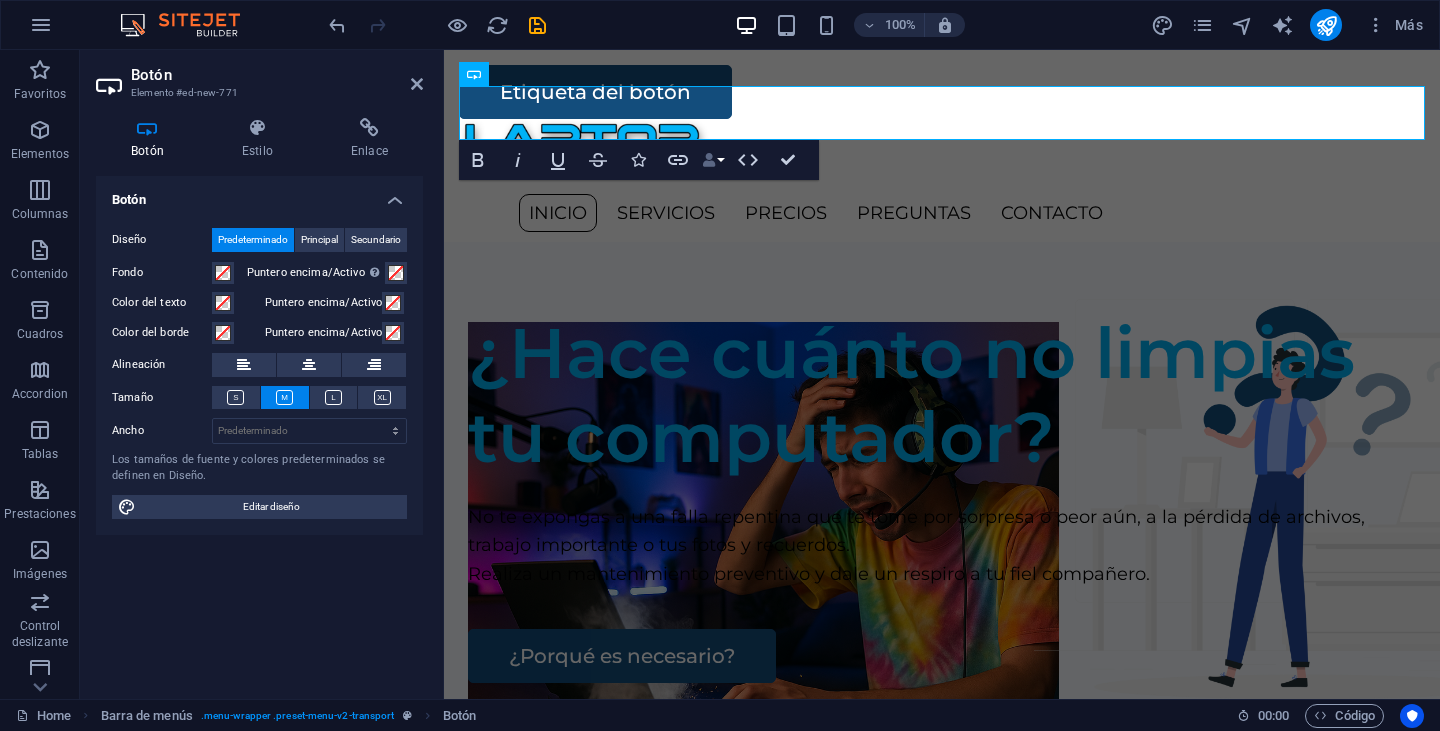 click on "Data Bindings" at bounding box center (713, 160) 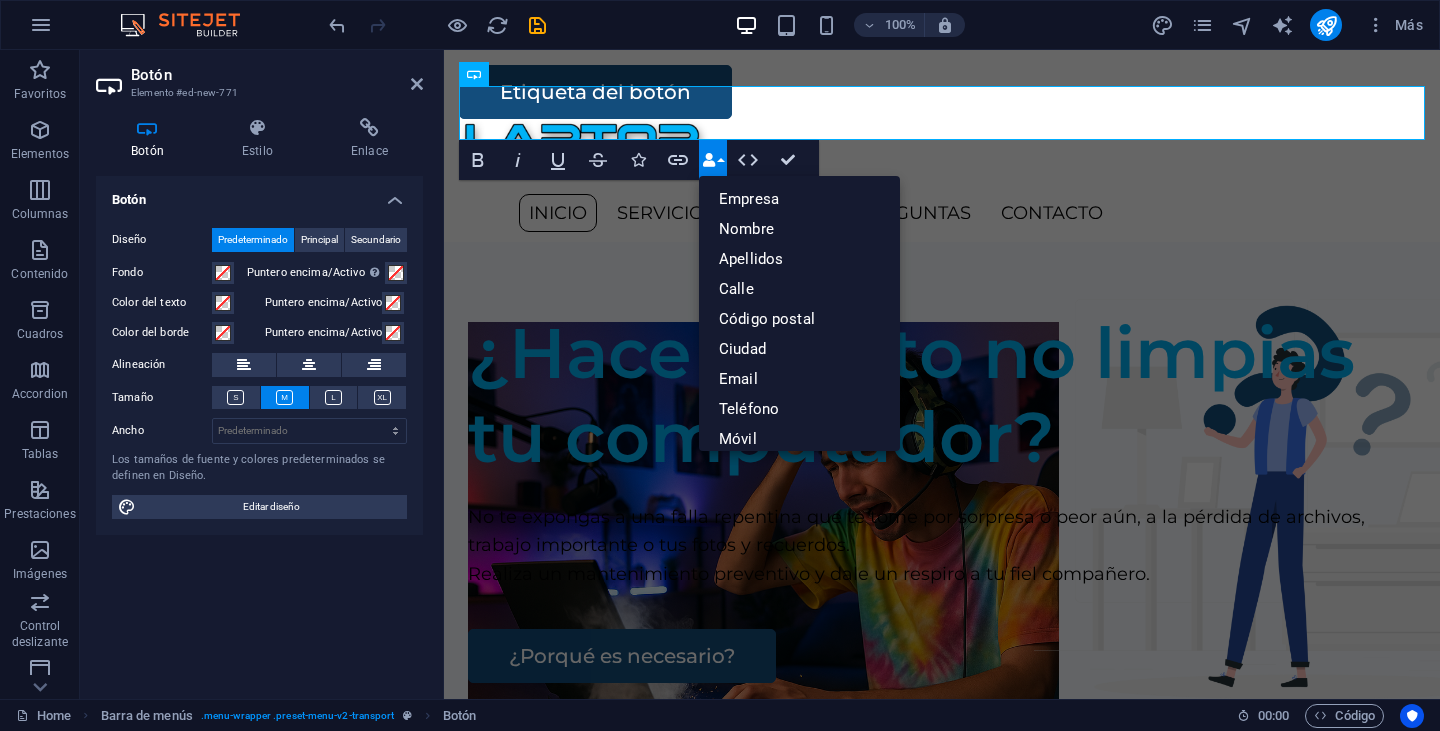 click on "Data Bindings" at bounding box center (713, 160) 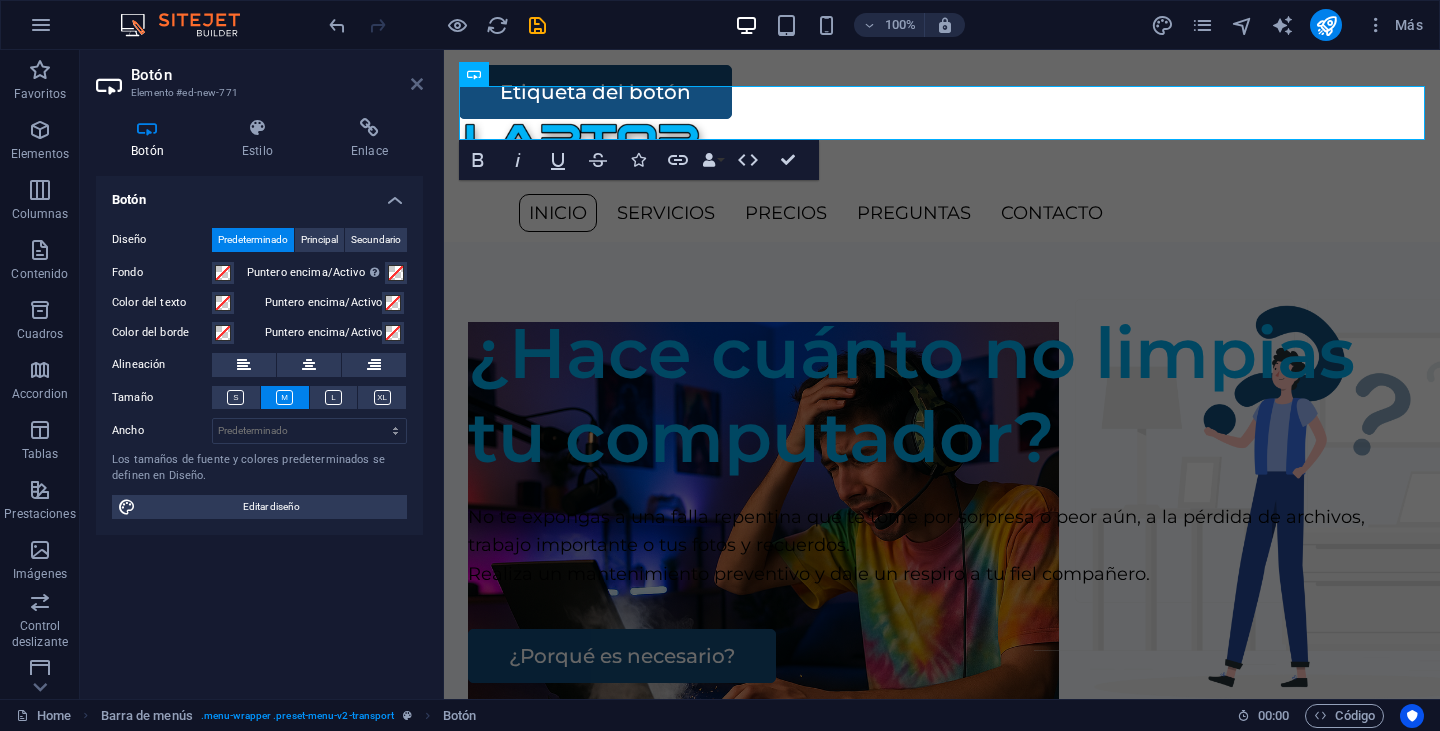 click at bounding box center (417, 84) 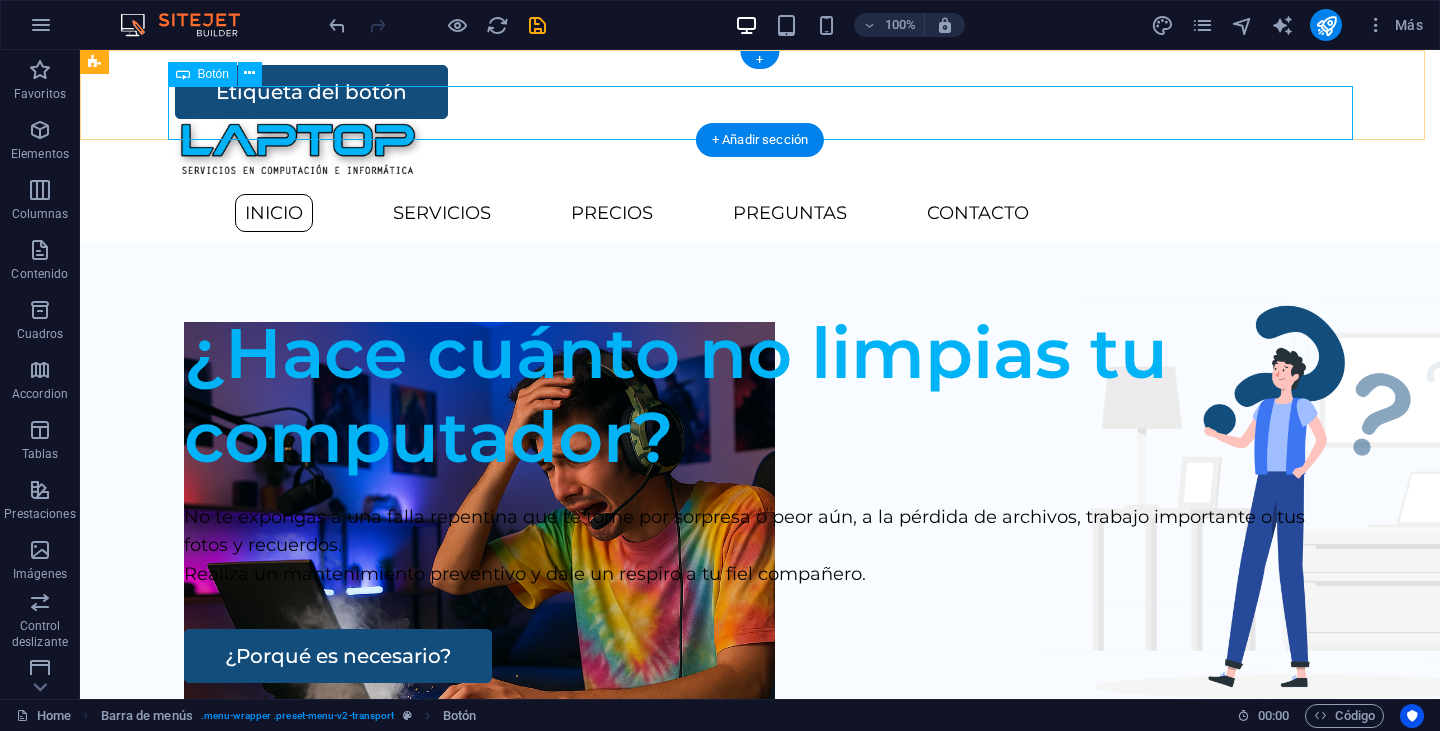 click on "Etiqueta del botón" at bounding box center (767, 92) 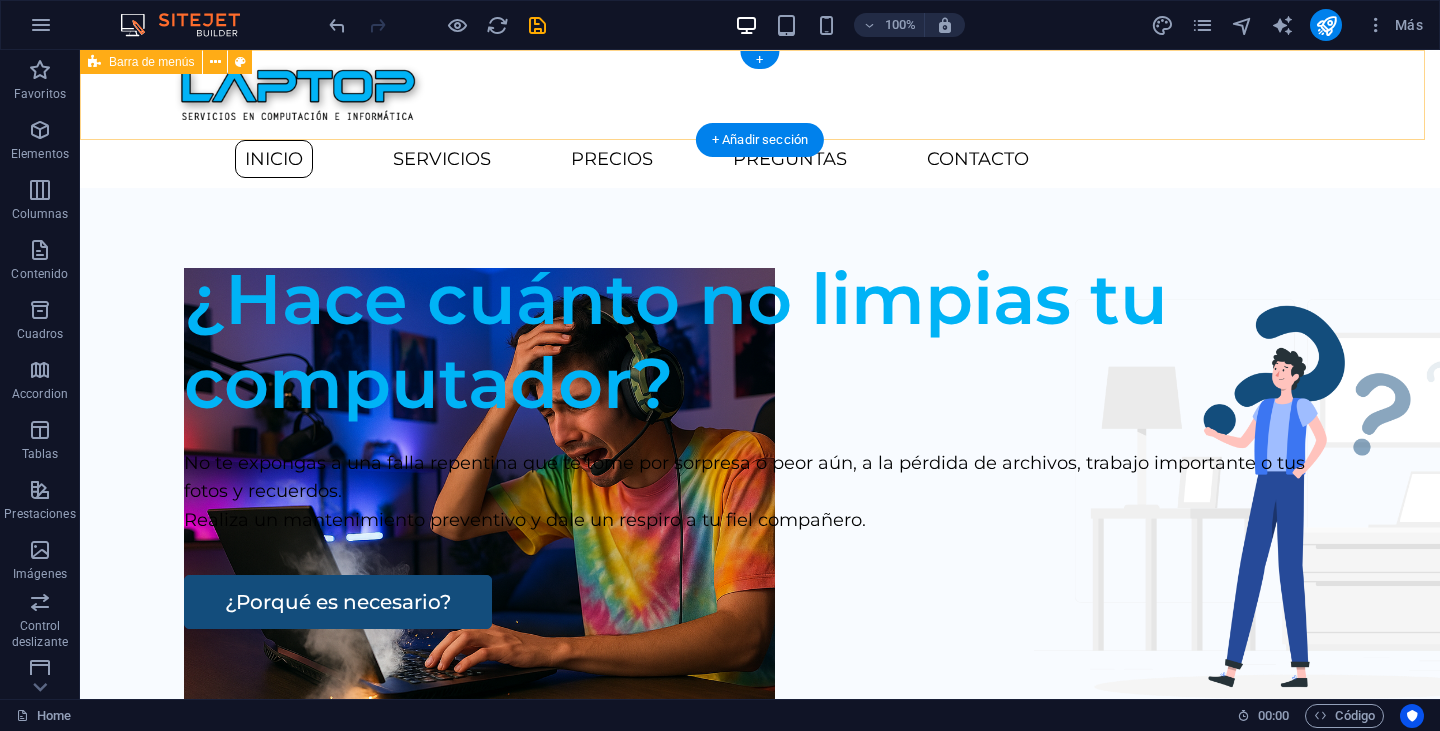 click on "Inicio Servicios Precios Preguntas Contacto" at bounding box center (760, 119) 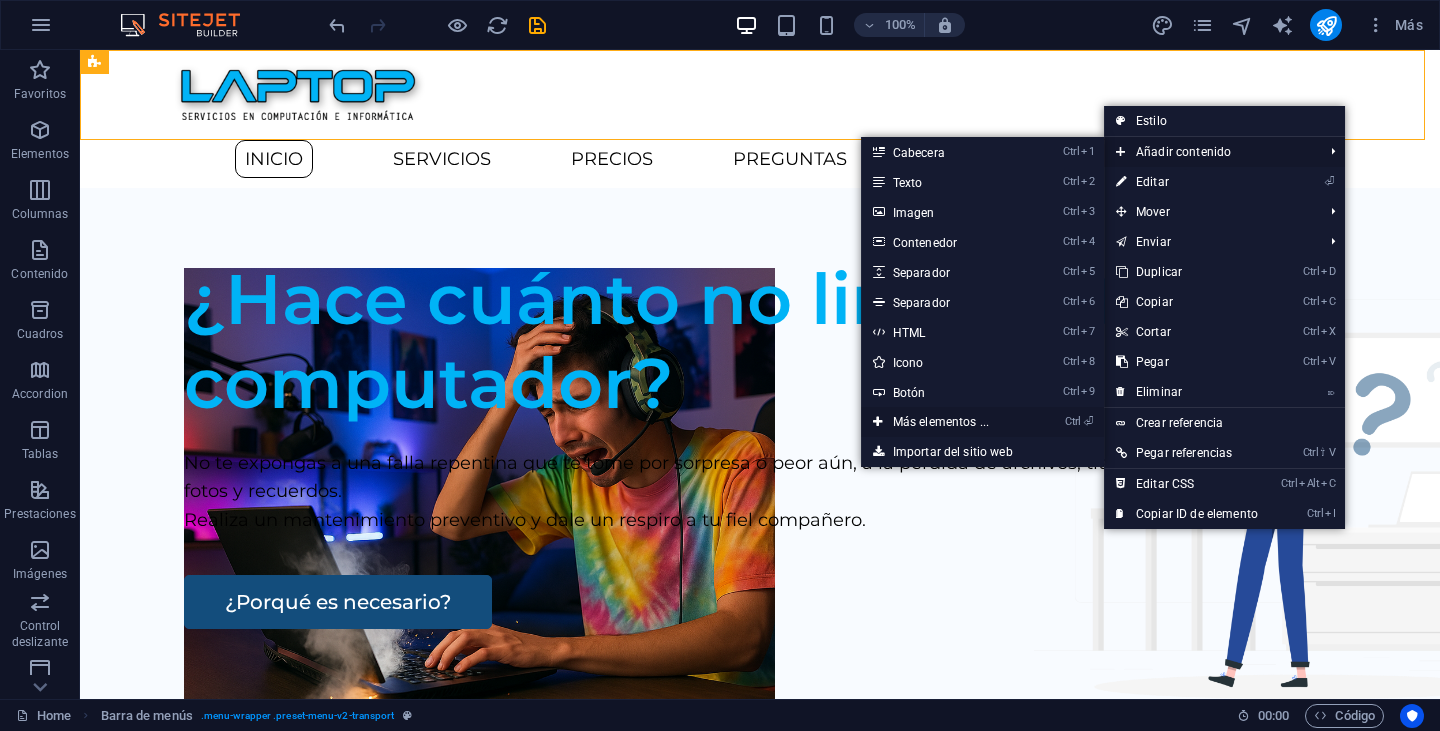 click on "Ctrl ⏎  Más elementos ..." at bounding box center (945, 422) 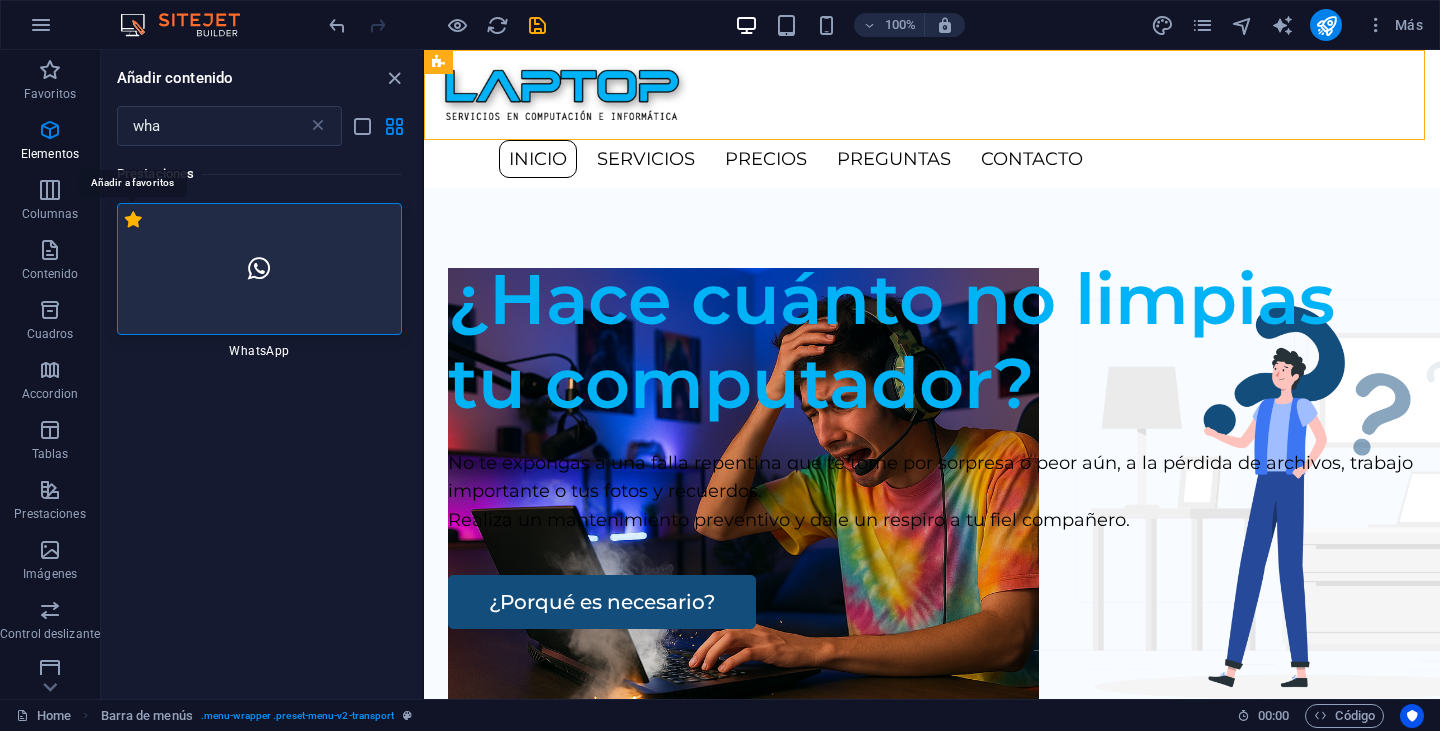 click on "1 Star" at bounding box center (133, 219) 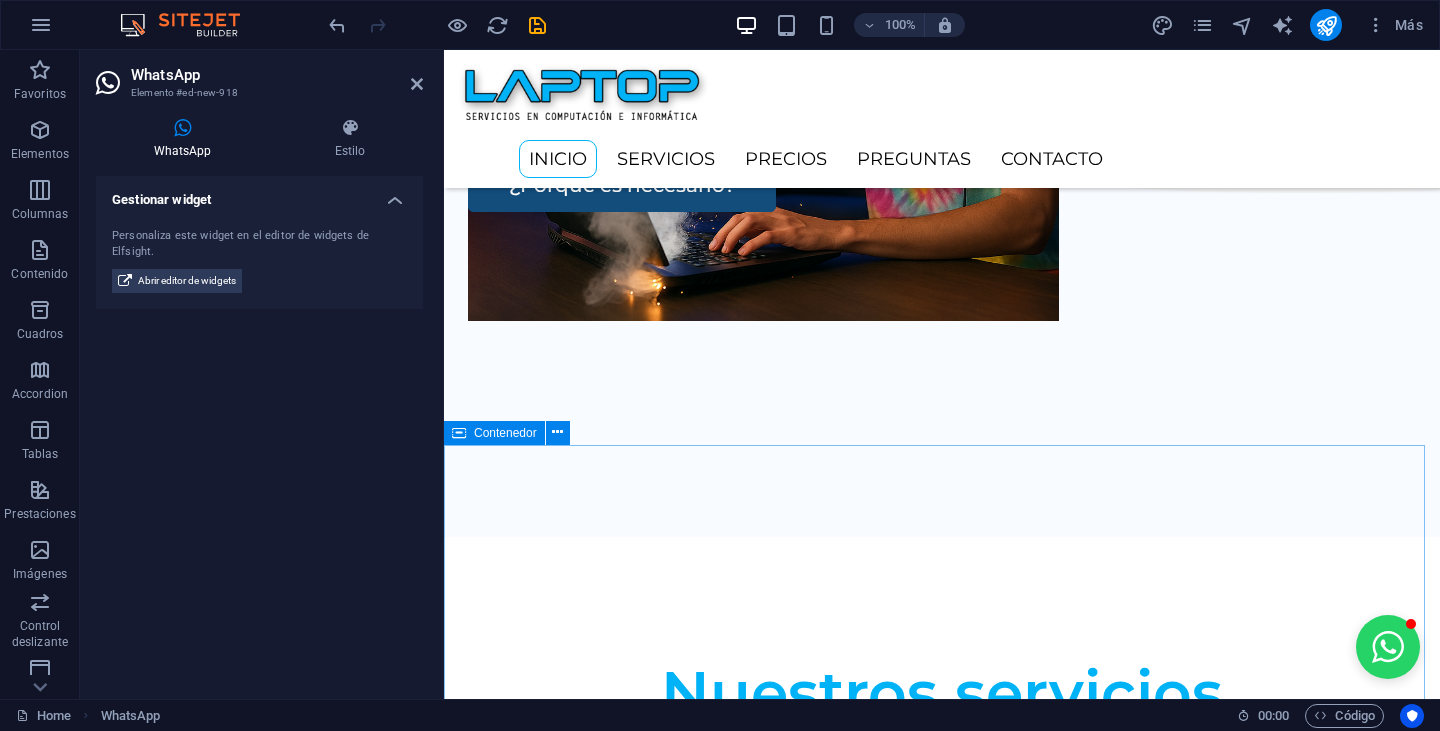 scroll, scrollTop: 495, scrollLeft: 0, axis: vertical 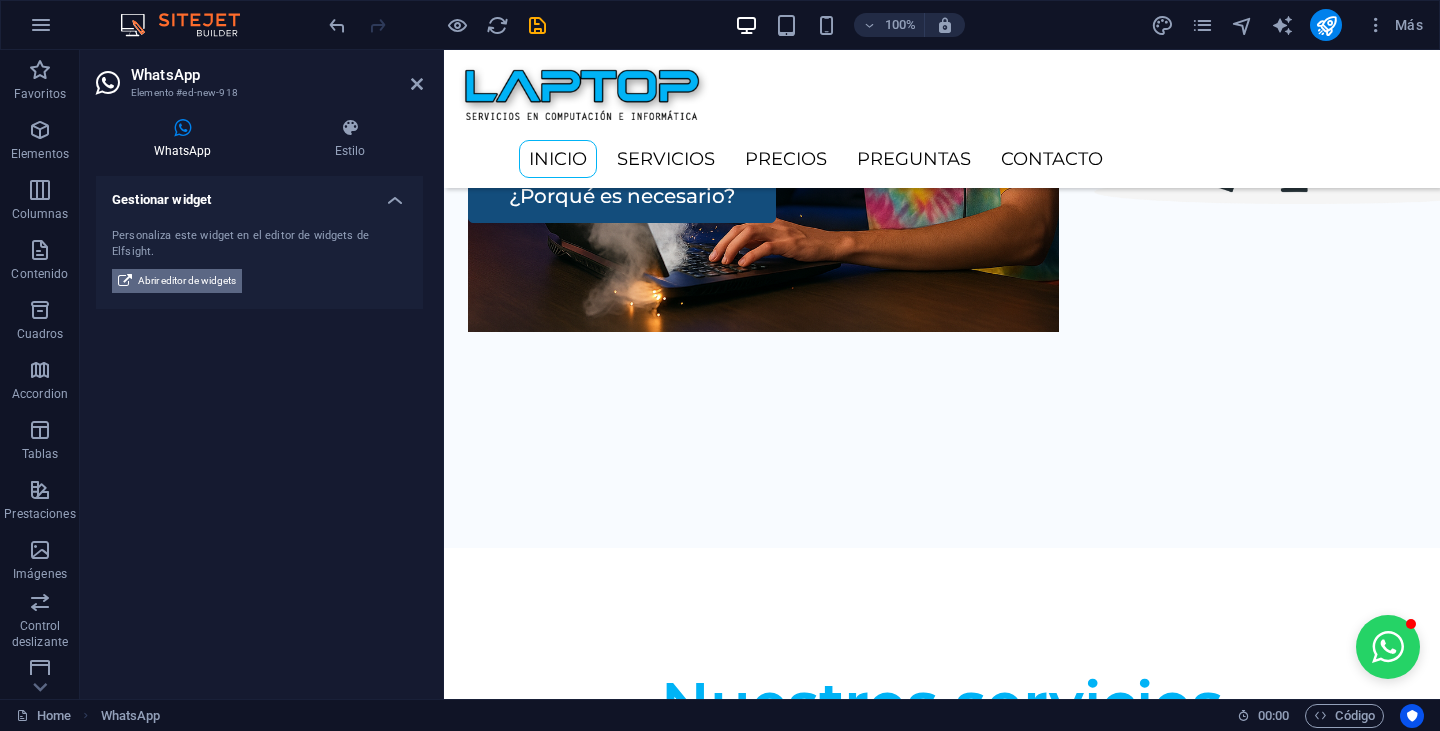 click on "Abrir editor de widgets" at bounding box center [187, 281] 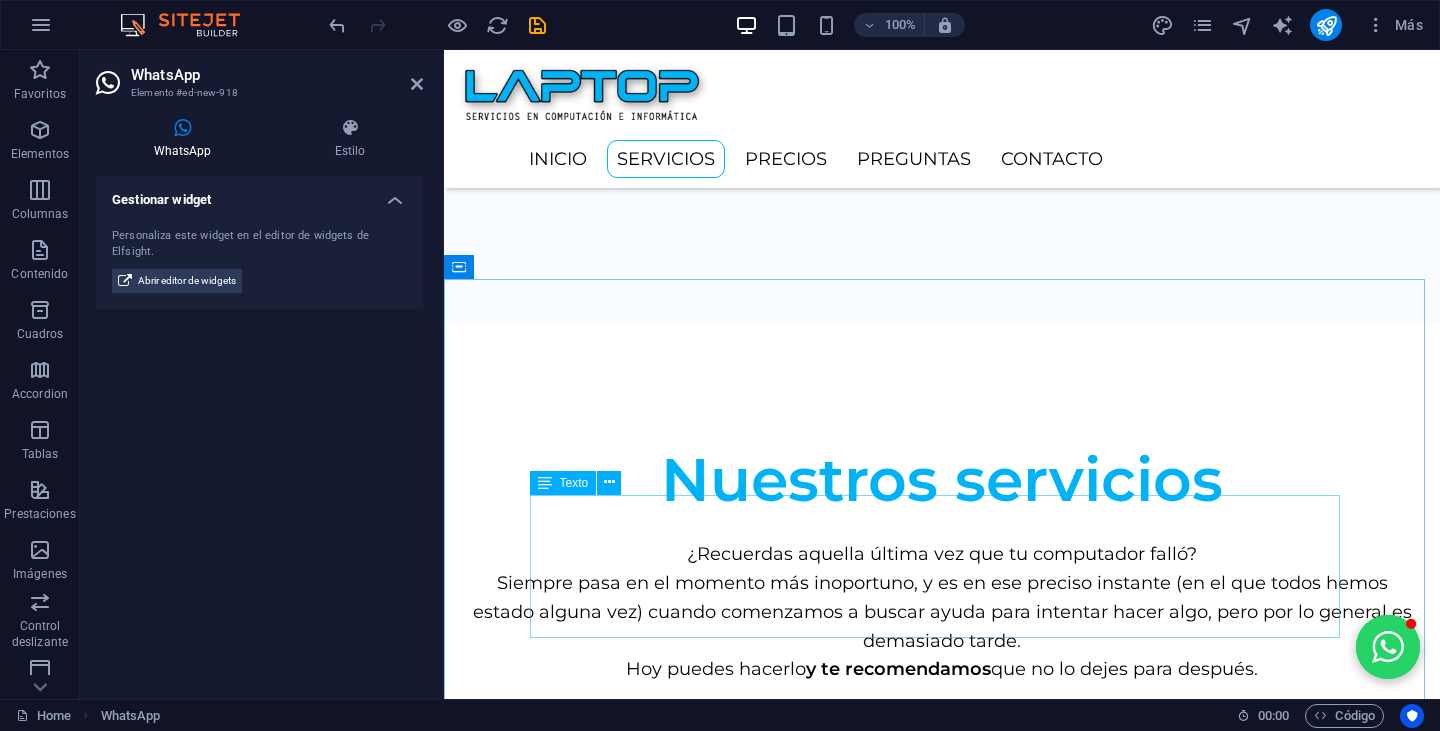 scroll, scrollTop: 721, scrollLeft: 0, axis: vertical 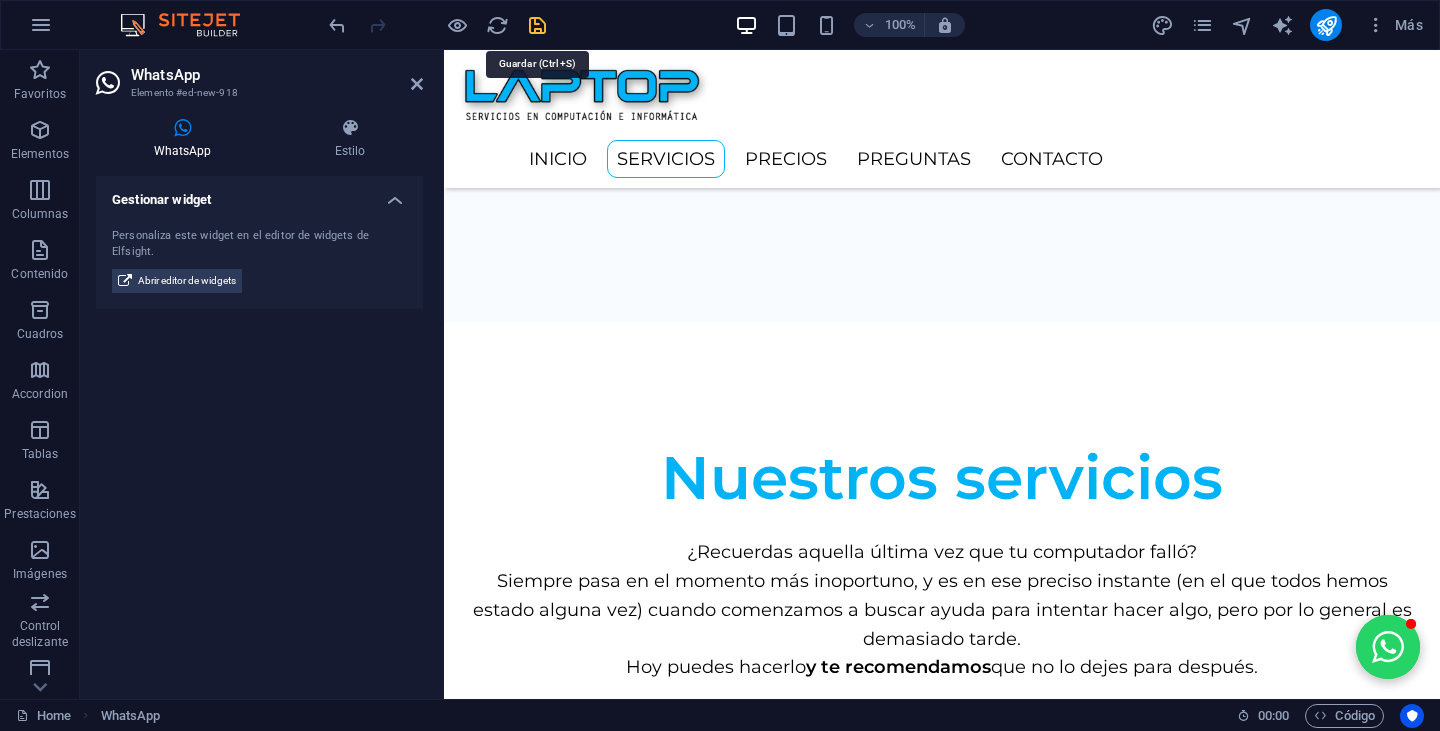 click at bounding box center (537, 25) 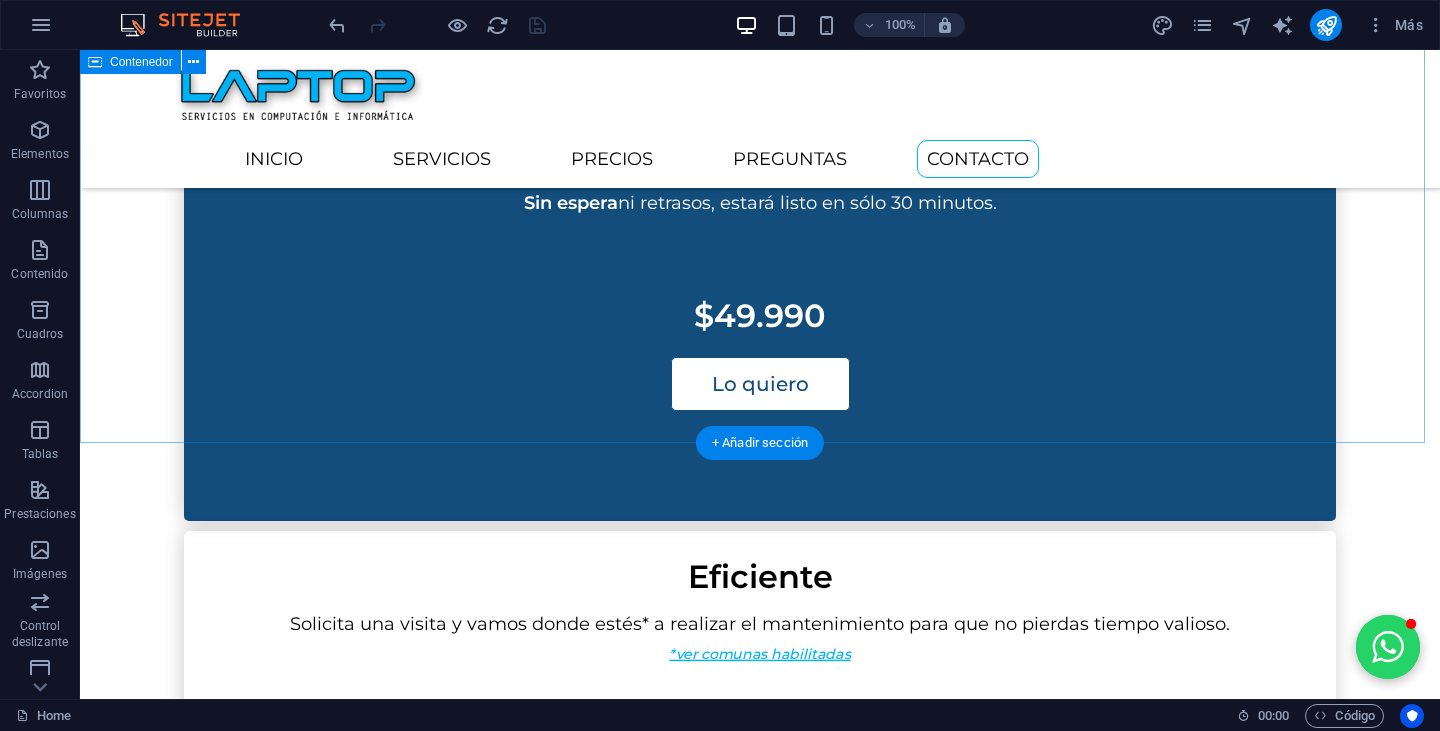scroll, scrollTop: 4706, scrollLeft: 0, axis: vertical 